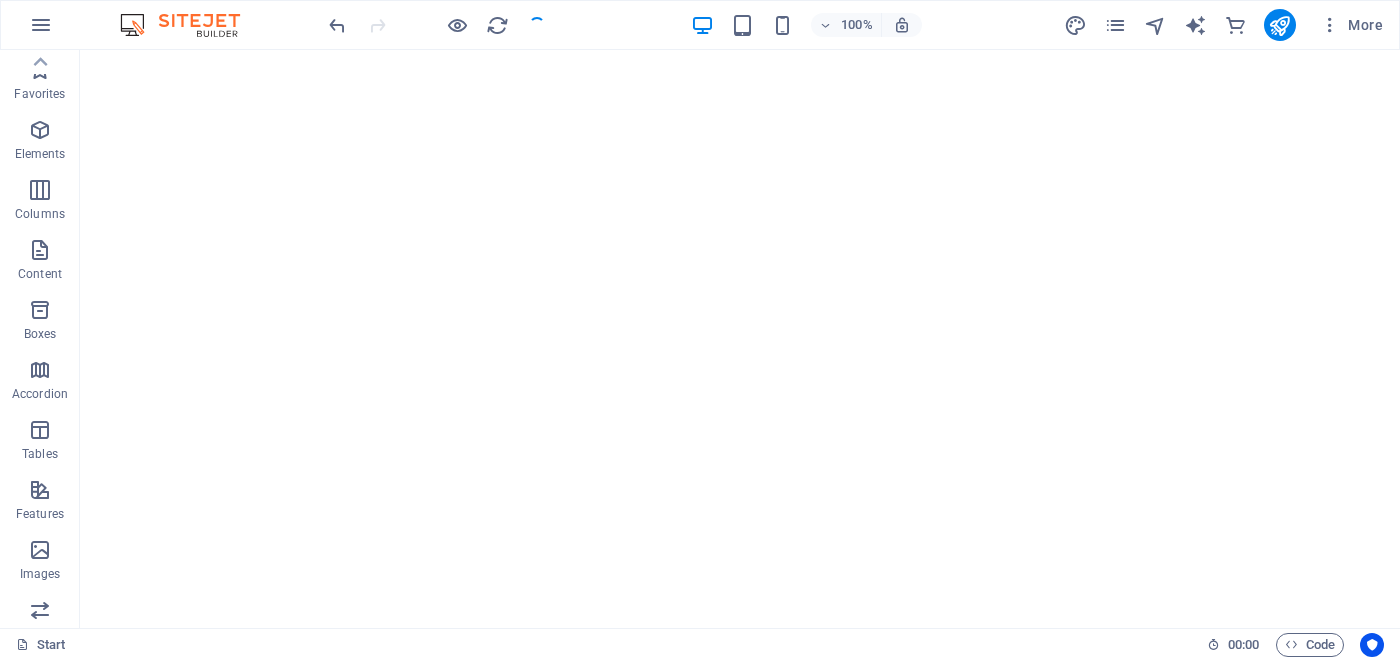 scroll, scrollTop: 0, scrollLeft: 0, axis: both 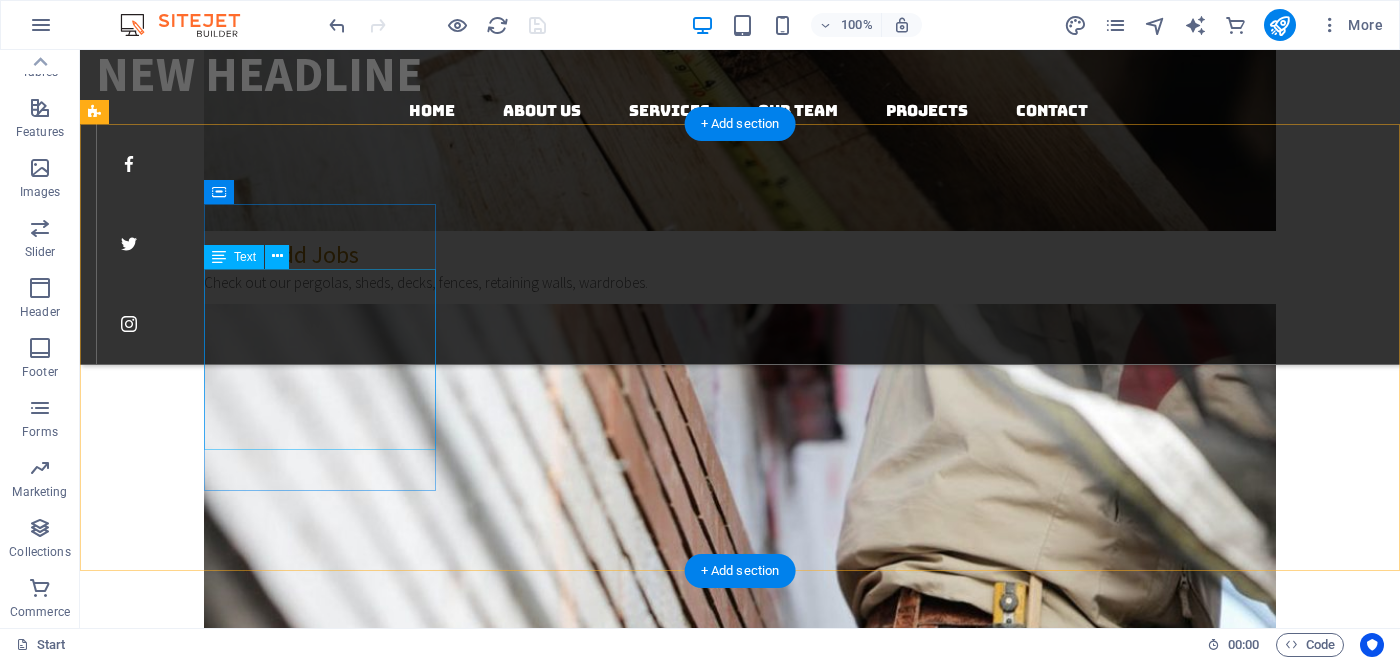 click on "[EMAIL]" at bounding box center [118, 6318] 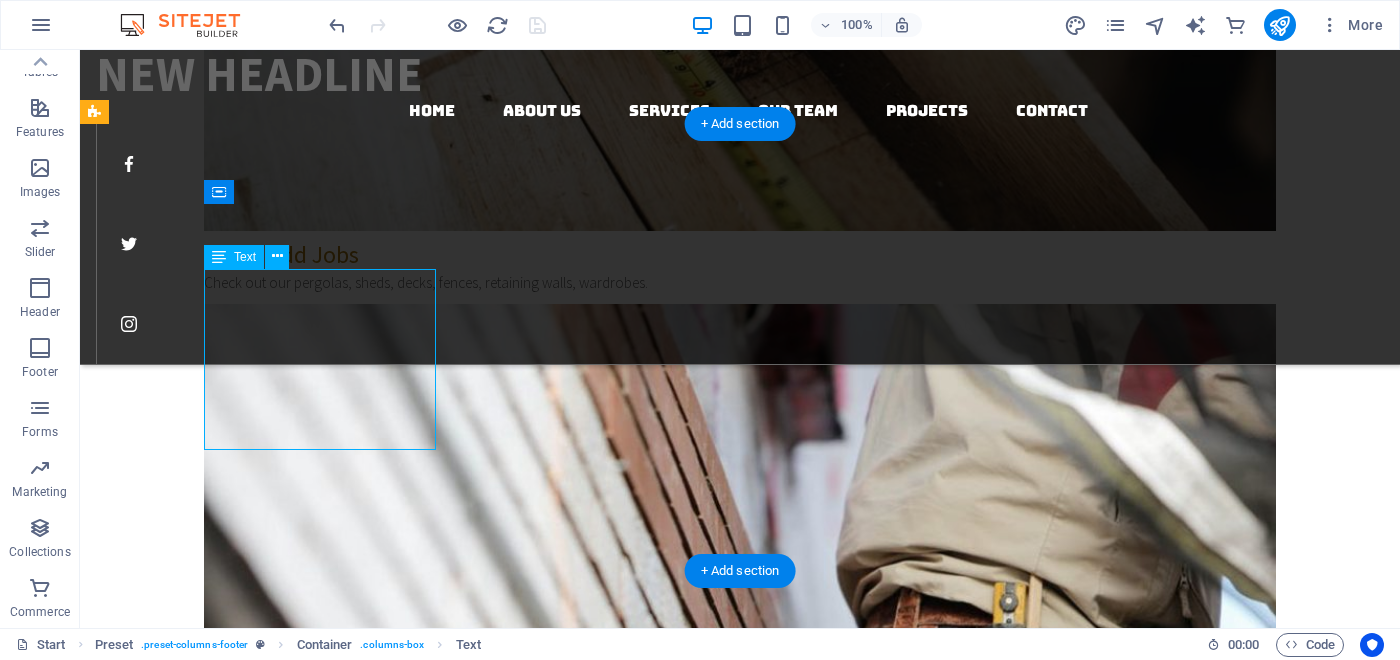 click on "[EMAIL]" at bounding box center (118, 6318) 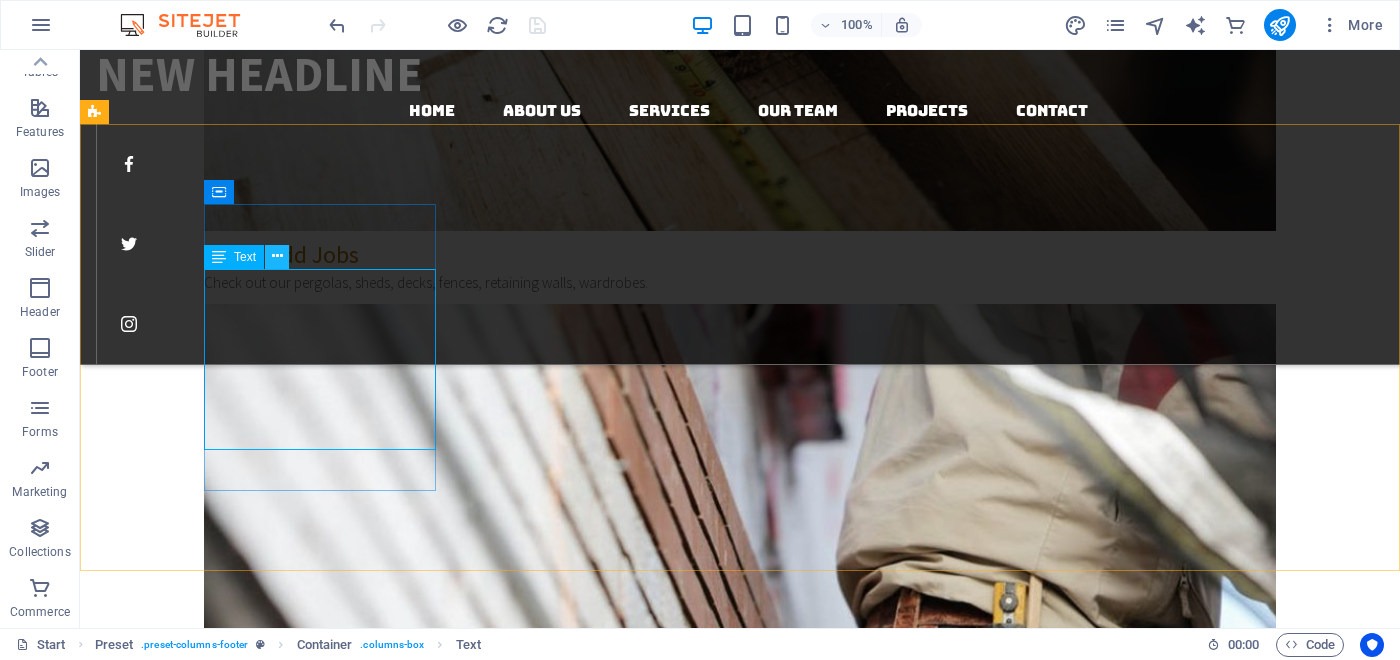 click at bounding box center [277, 256] 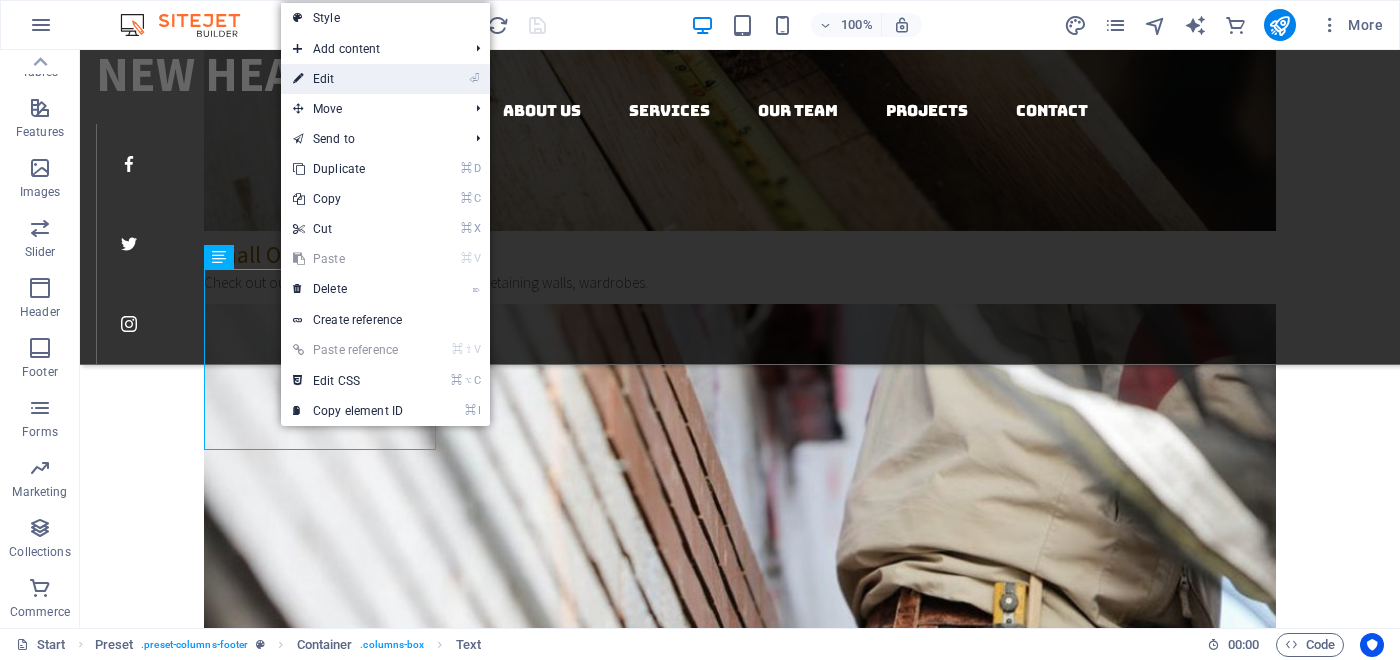 click on "⏎  Edit" at bounding box center [348, 79] 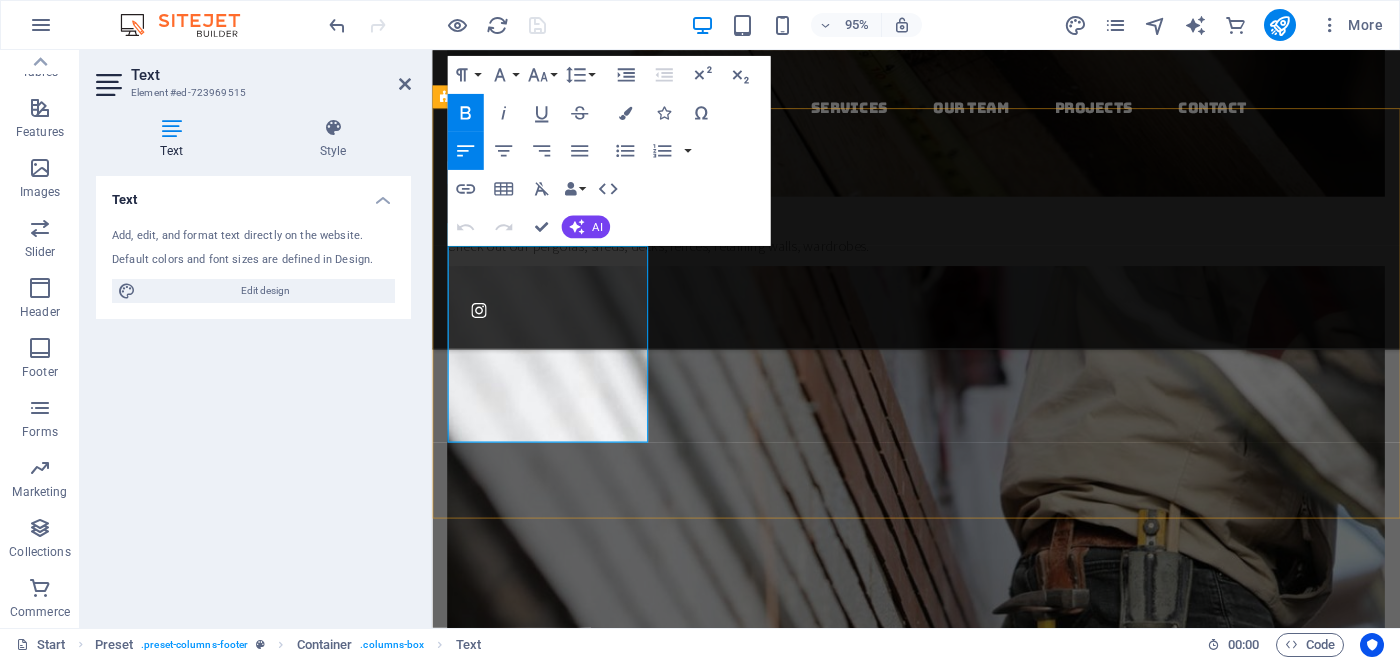 click on "[EMAIL]" at bounding box center (470, 5912) 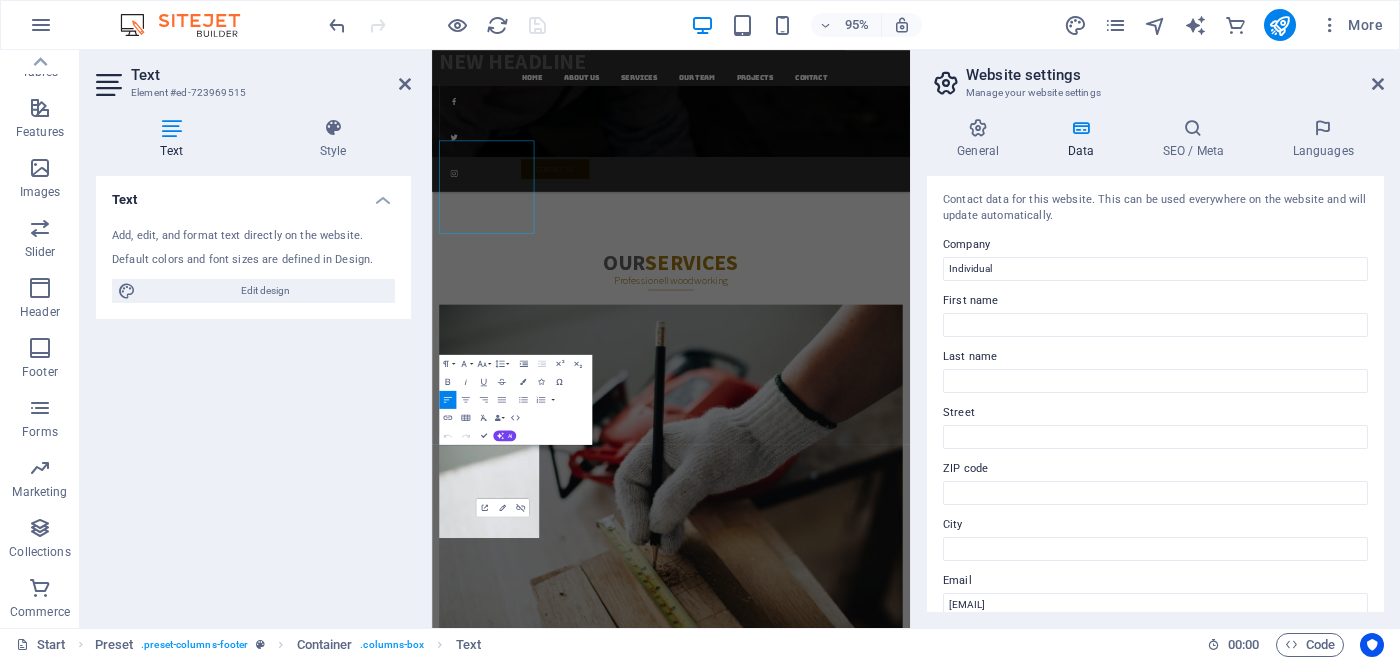 scroll, scrollTop: 3817, scrollLeft: 0, axis: vertical 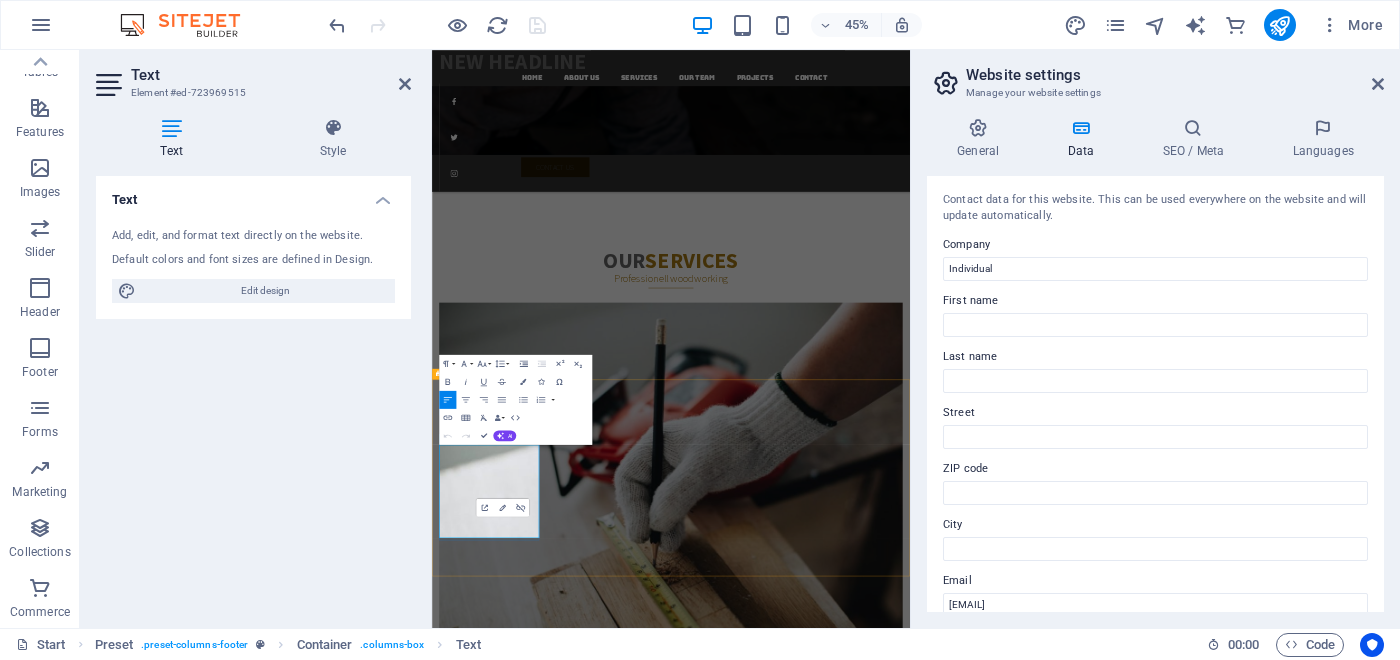click on "Email: [EMAIL]" at bounding box center (963, 7269) 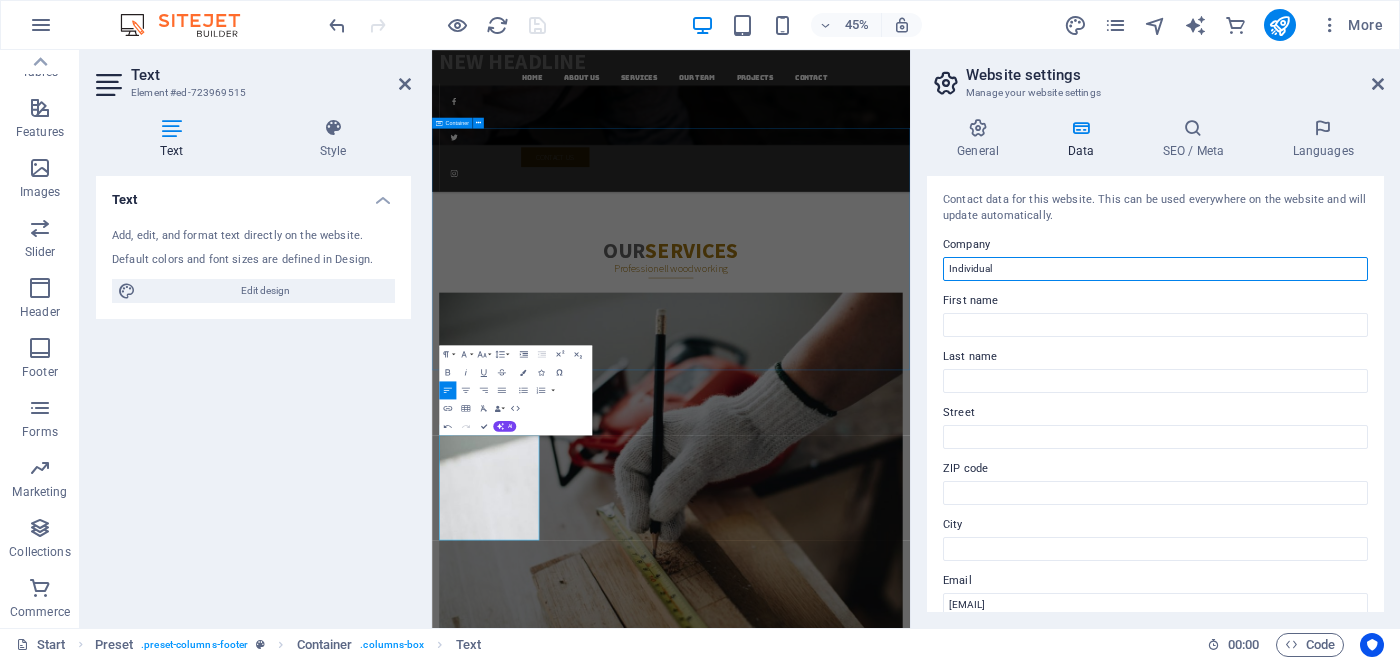 drag, startPoint x: 1461, startPoint y: 314, endPoint x: 1487, endPoint y: 535, distance: 222.52415 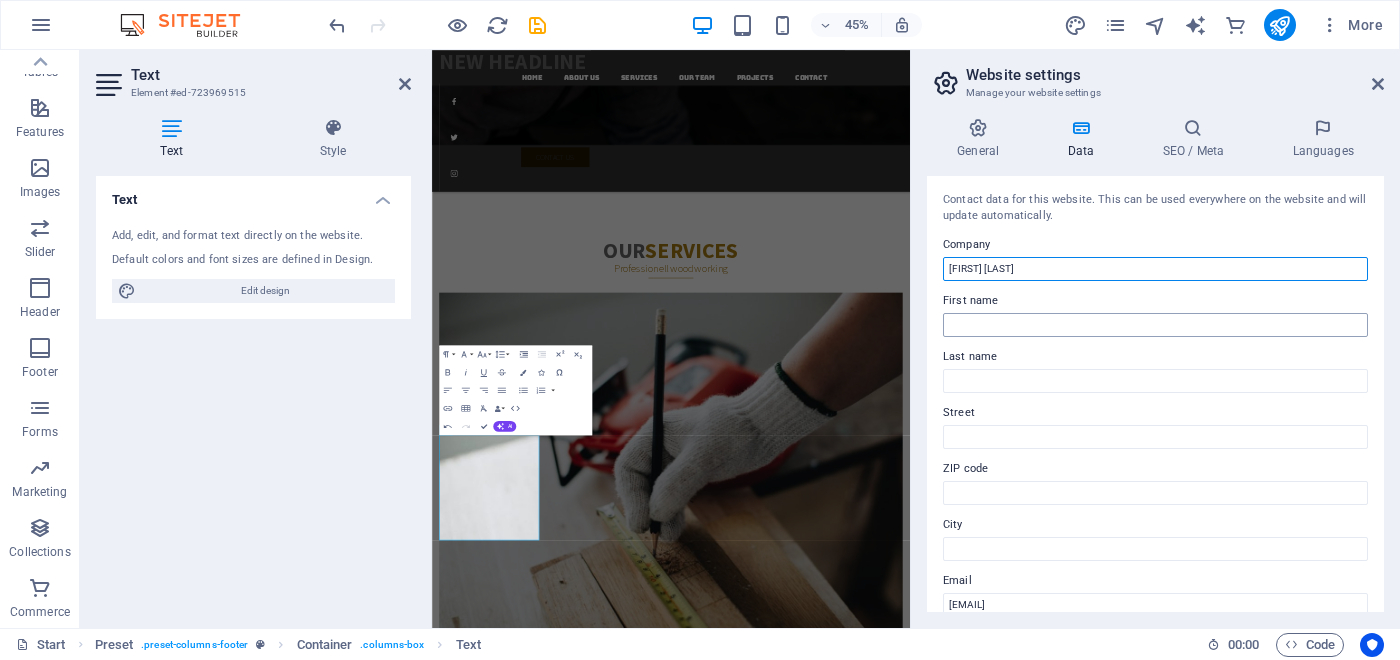 type on "[FIRST] [LAST]" 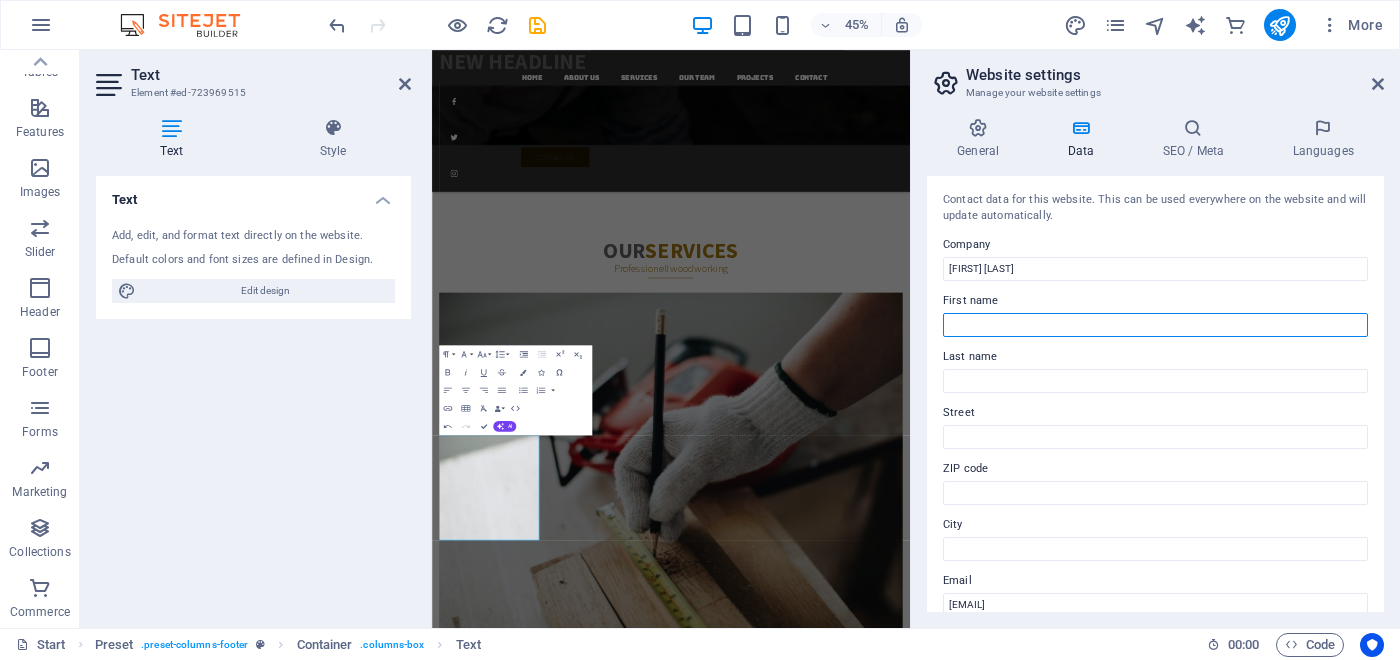 click on "First name" at bounding box center (1155, 325) 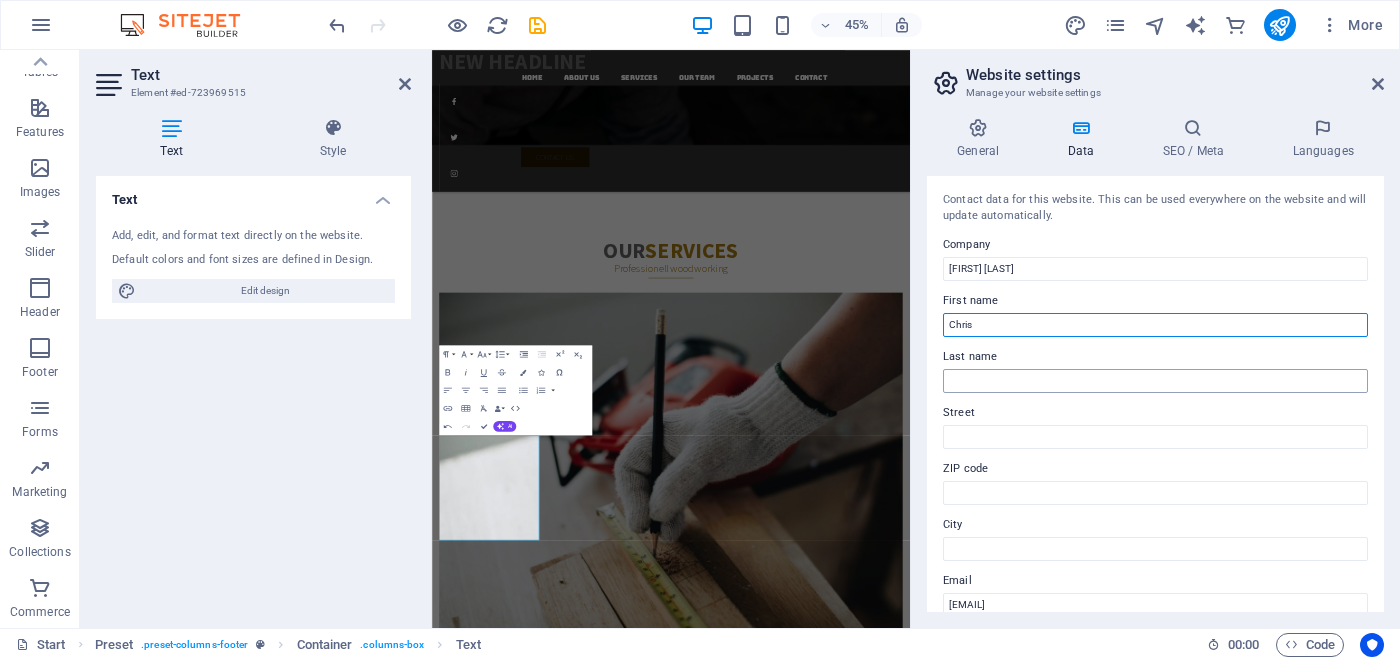 type on "Chris" 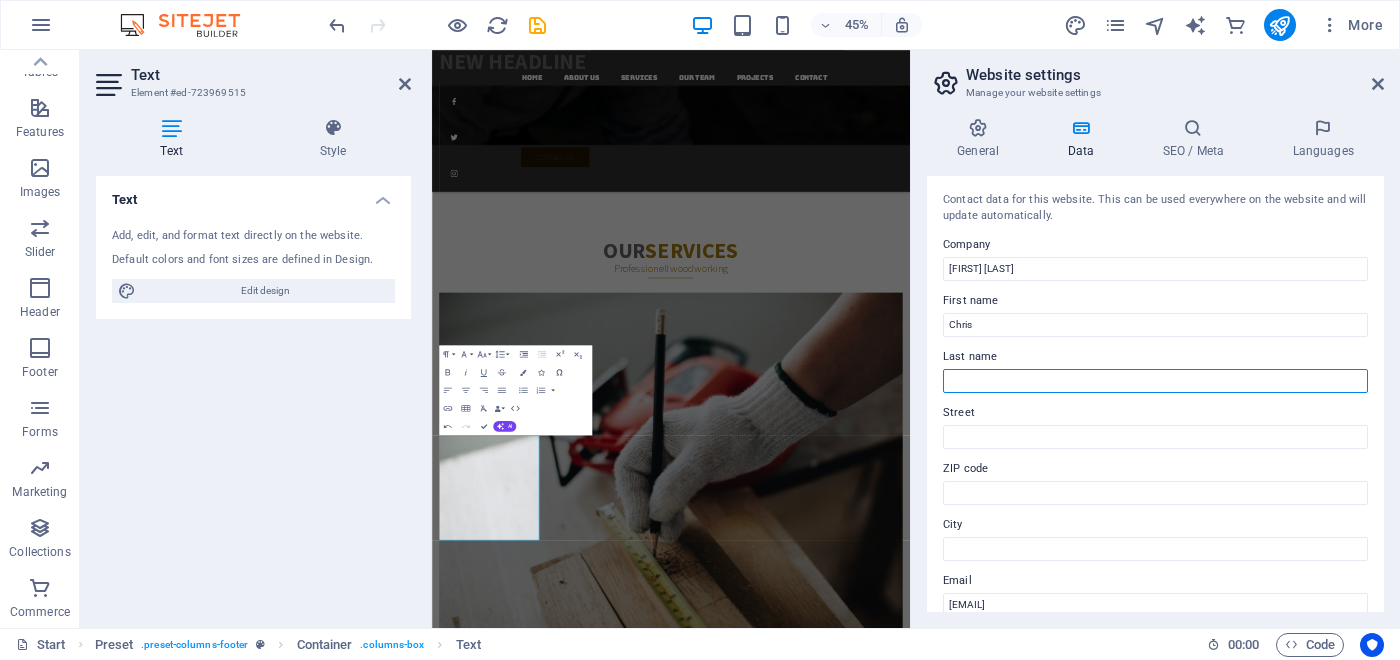 click on "Last name" at bounding box center [1155, 381] 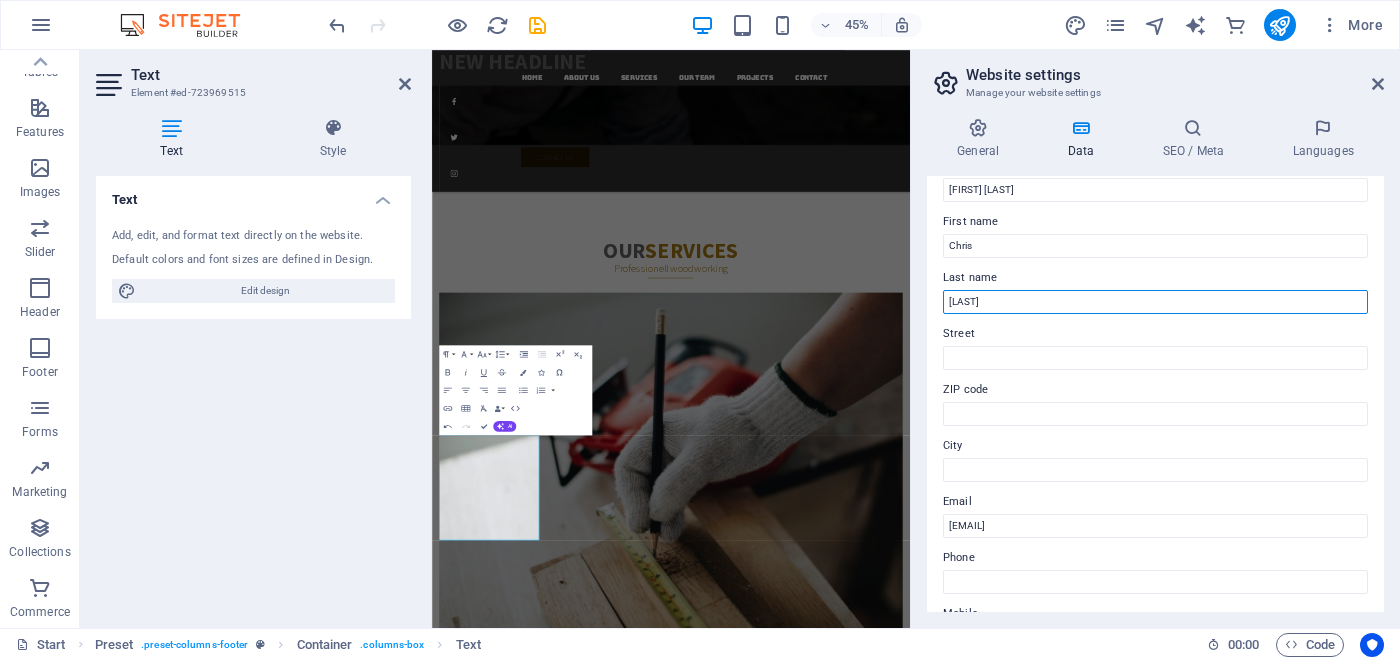 scroll, scrollTop: 83, scrollLeft: 0, axis: vertical 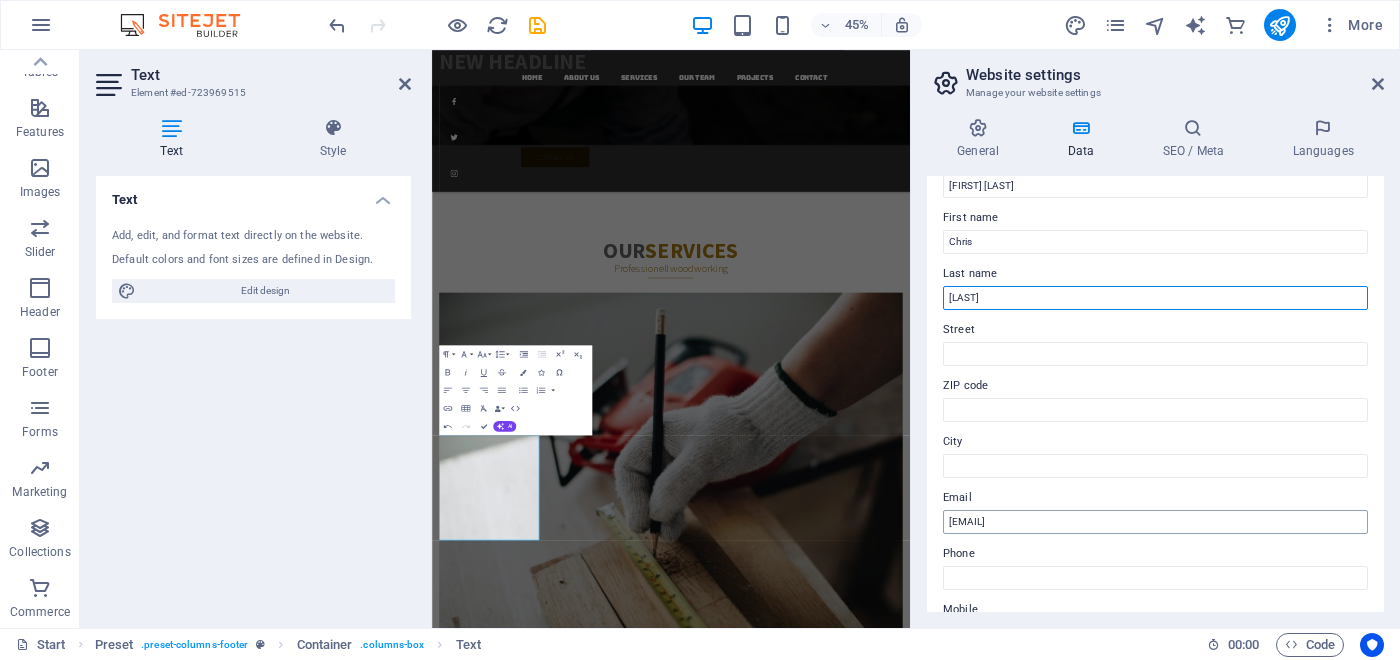type on "[LAST]" 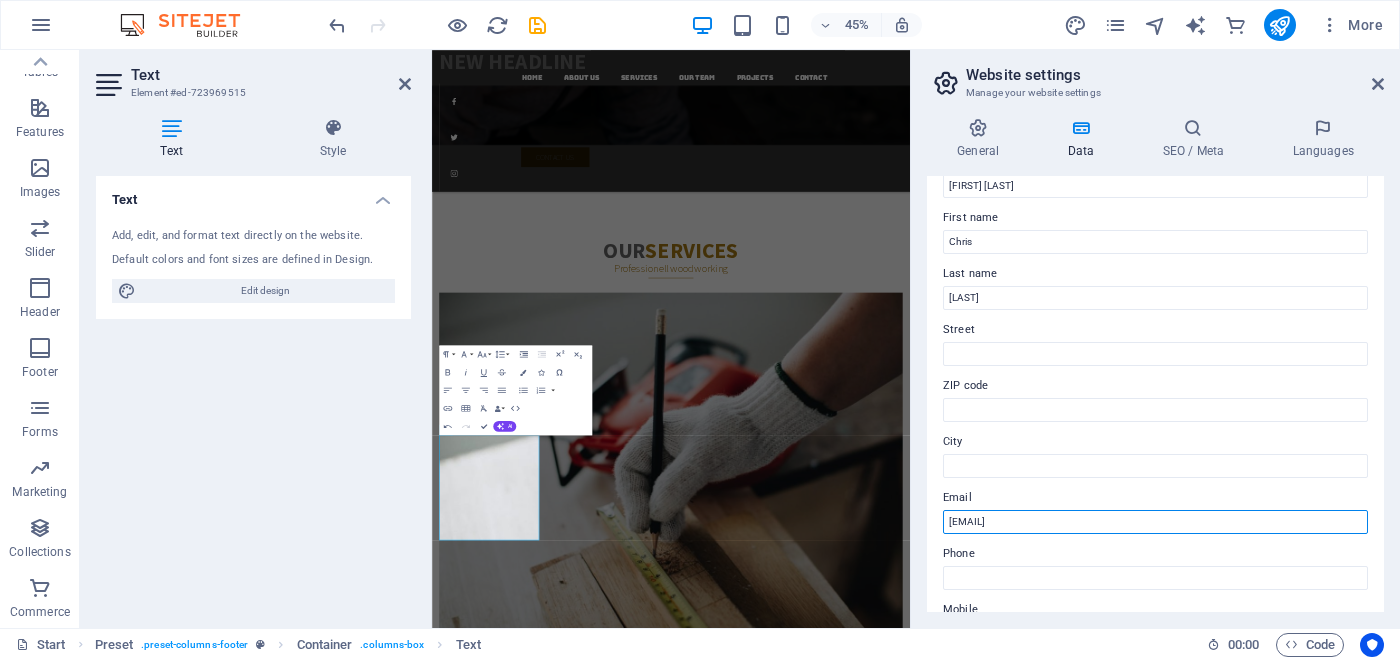 drag, startPoint x: 1179, startPoint y: 527, endPoint x: 914, endPoint y: 538, distance: 265.2282 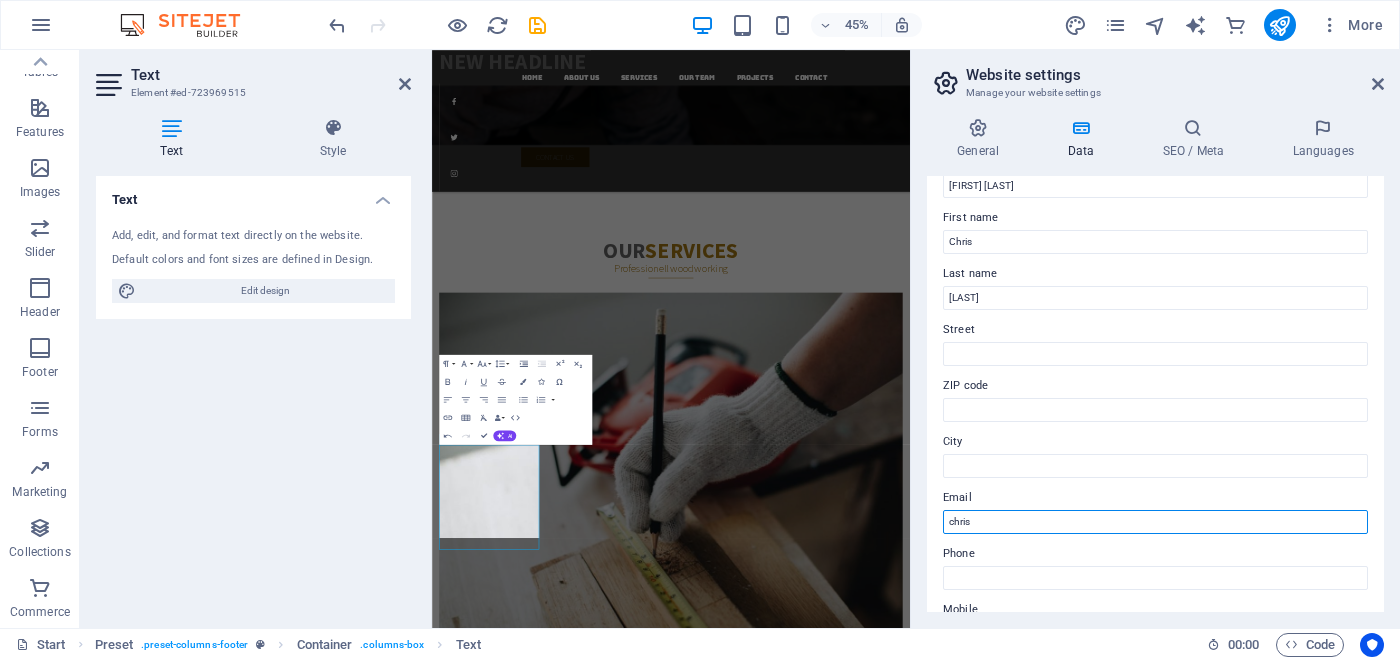 scroll, scrollTop: 3817, scrollLeft: 0, axis: vertical 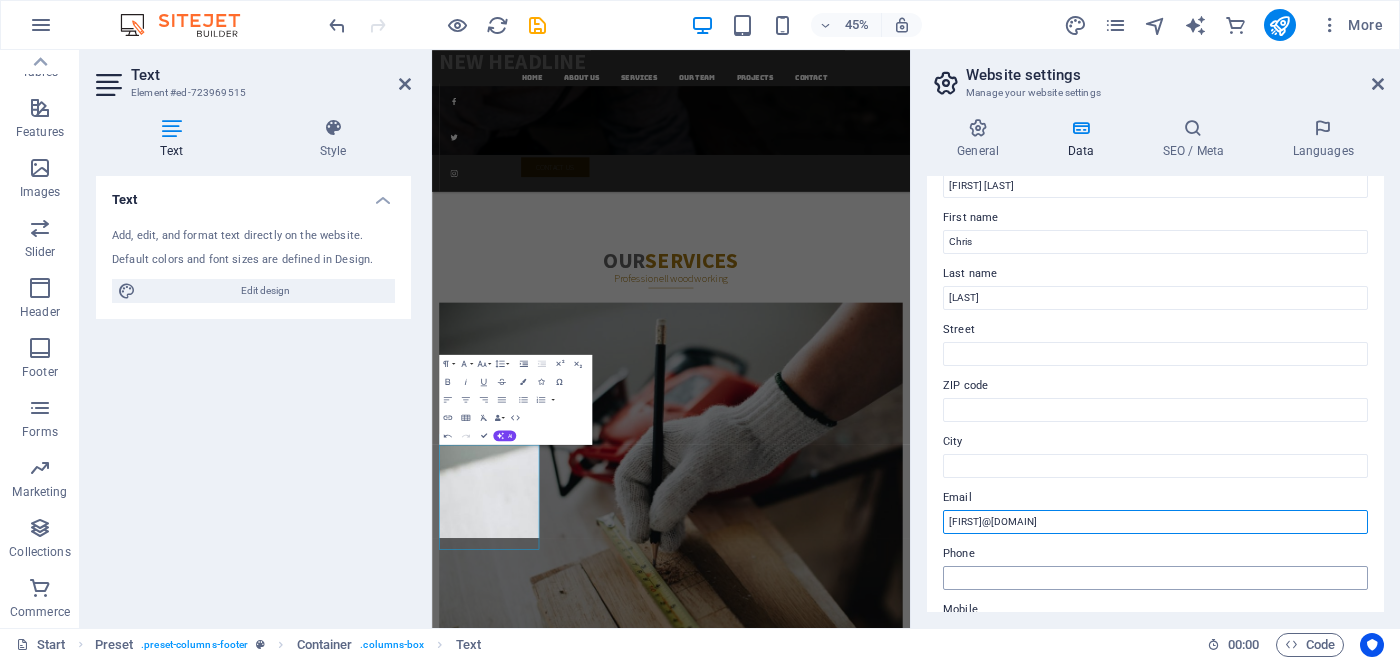 type on "[FIRST]@[DOMAIN]" 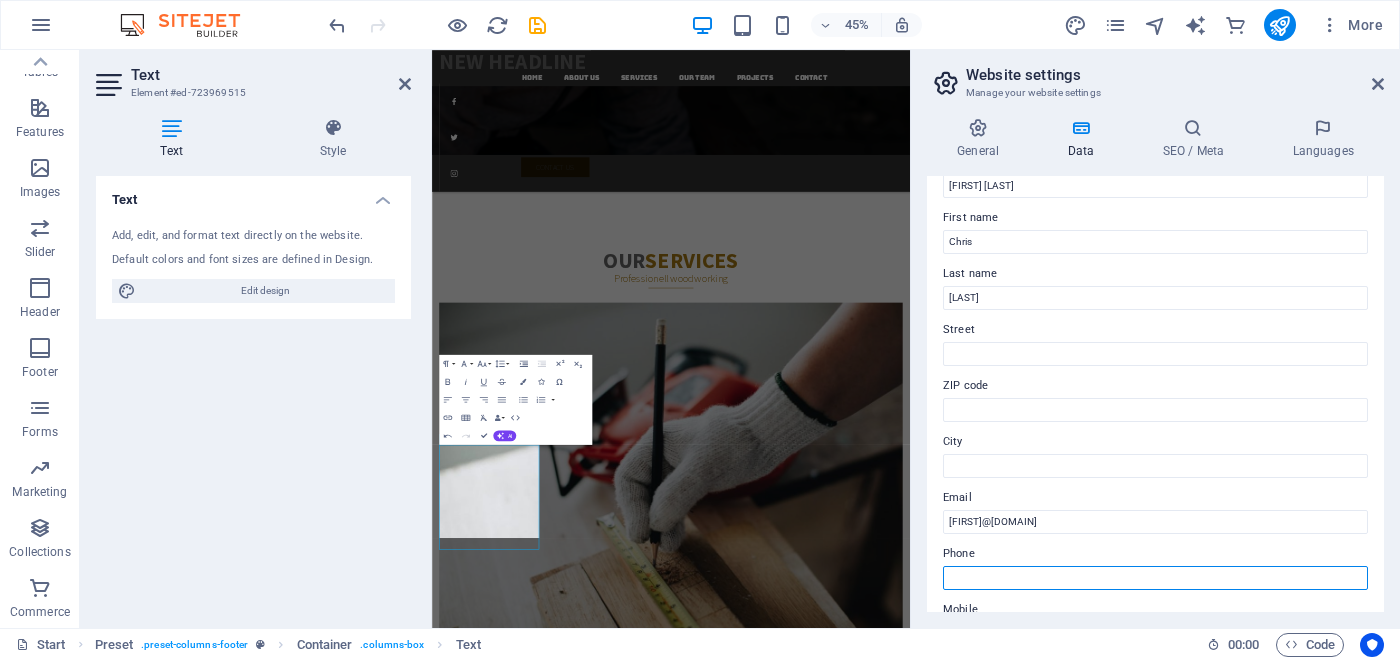 click on "Phone" at bounding box center (1155, 578) 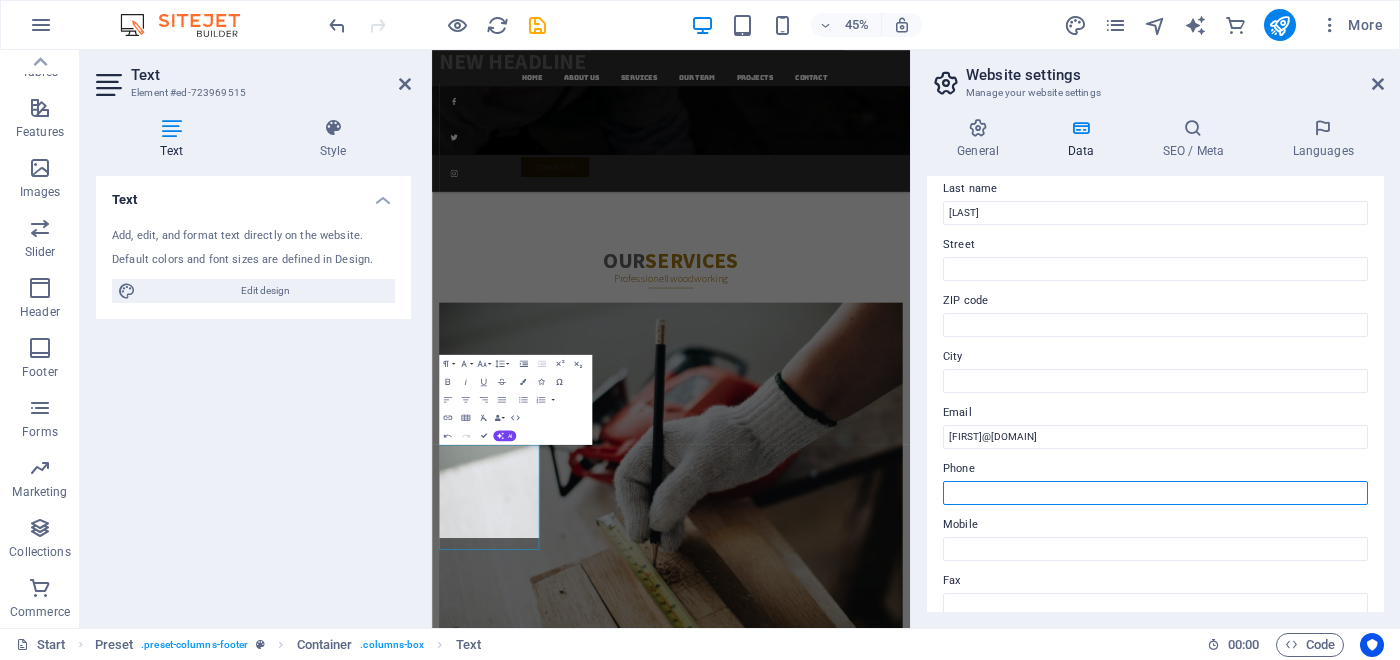 scroll, scrollTop: 212, scrollLeft: 0, axis: vertical 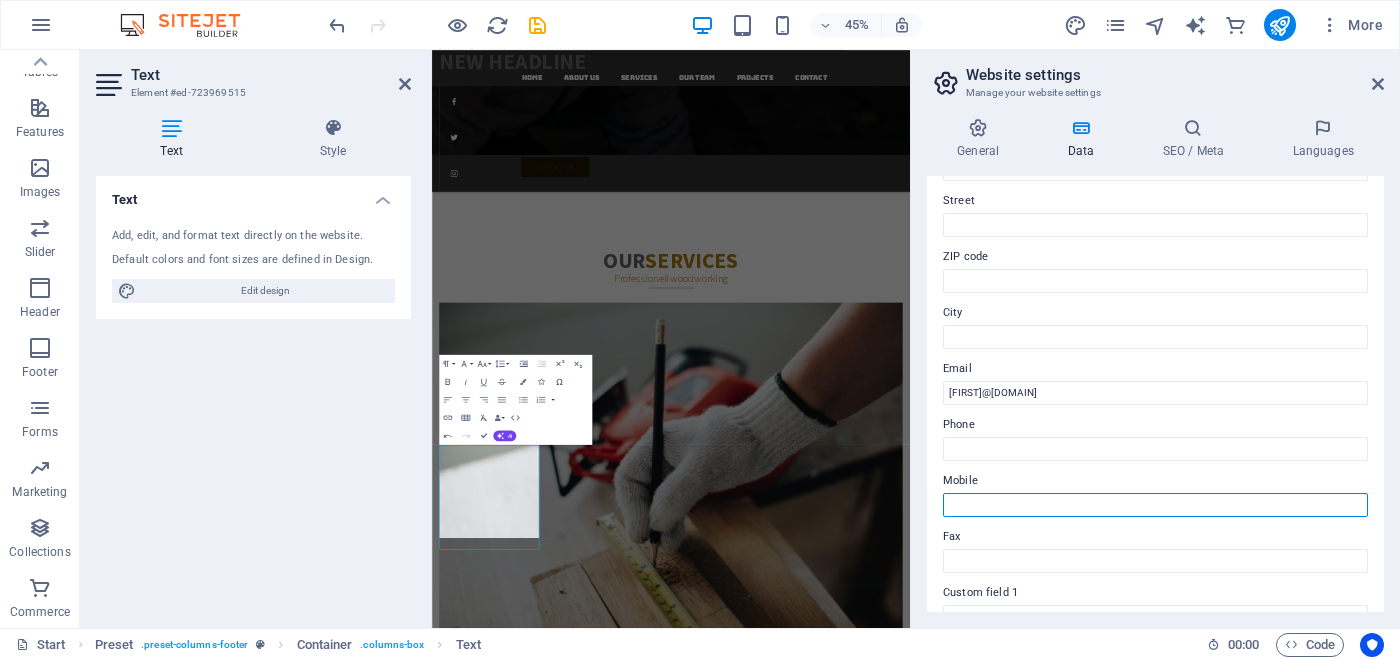 click on "Mobile" at bounding box center [1155, 505] 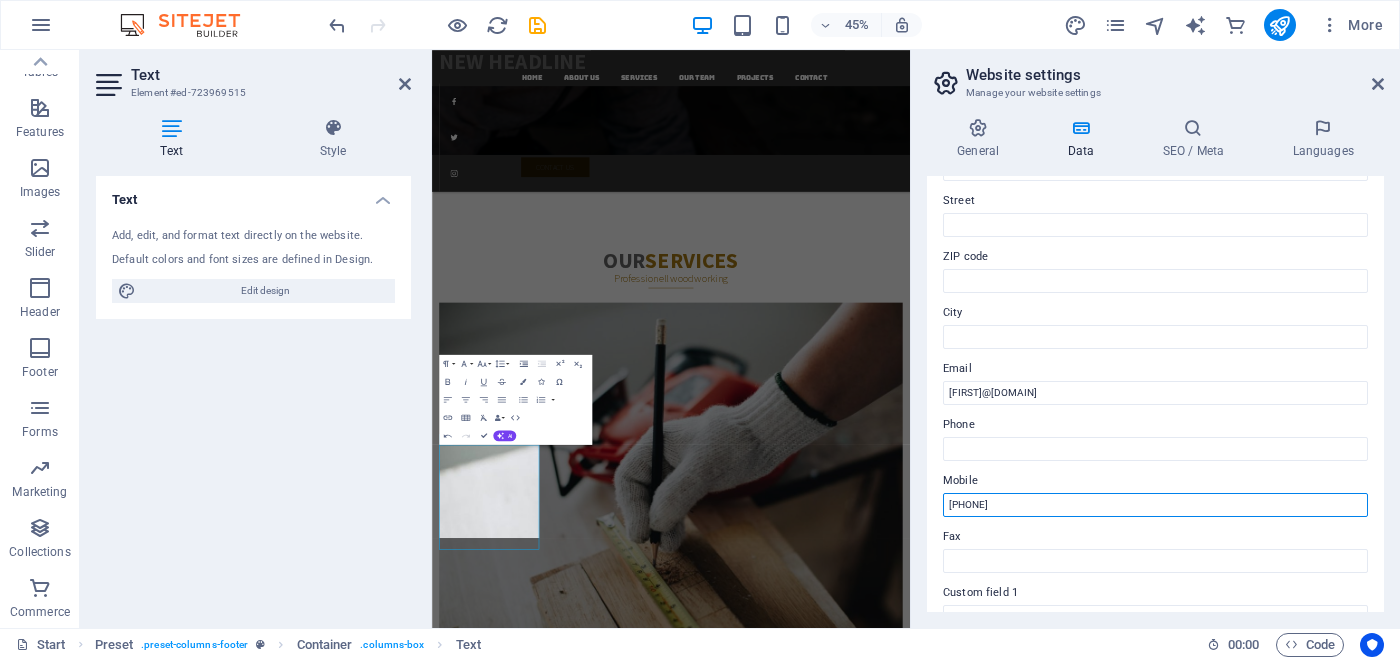 click on "[PHONE]" at bounding box center (1155, 505) 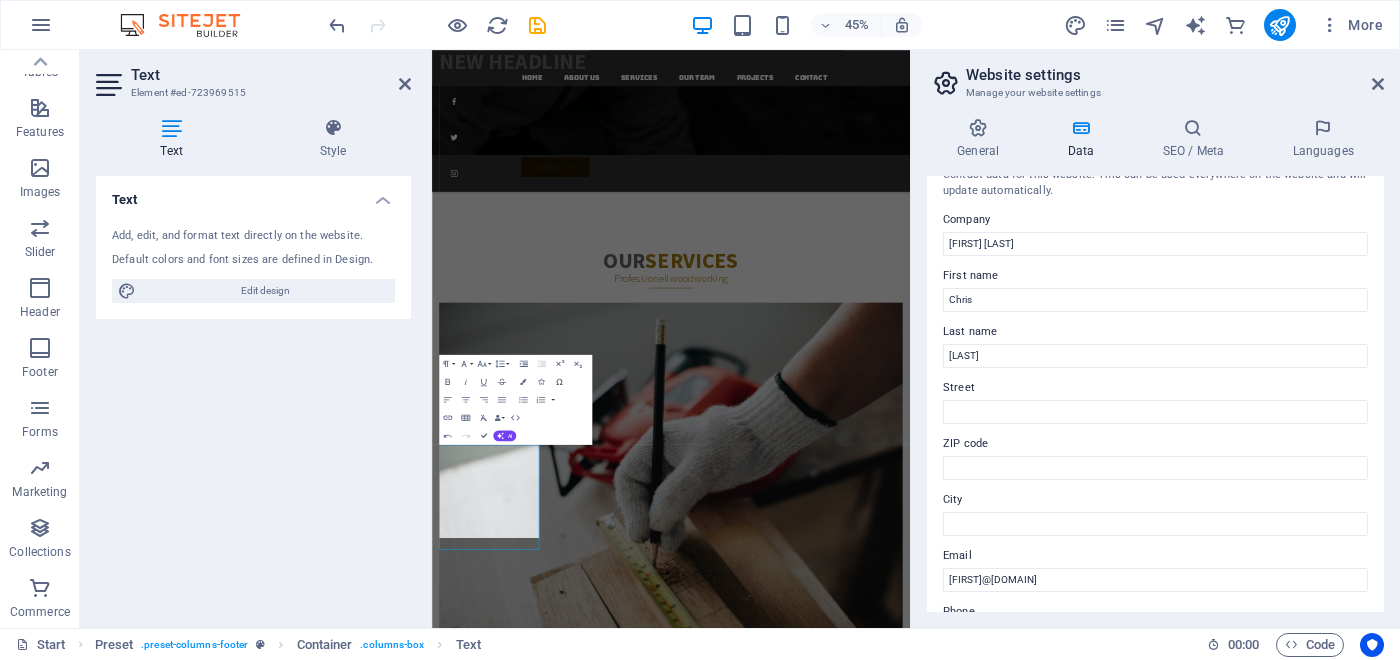 scroll, scrollTop: 0, scrollLeft: 0, axis: both 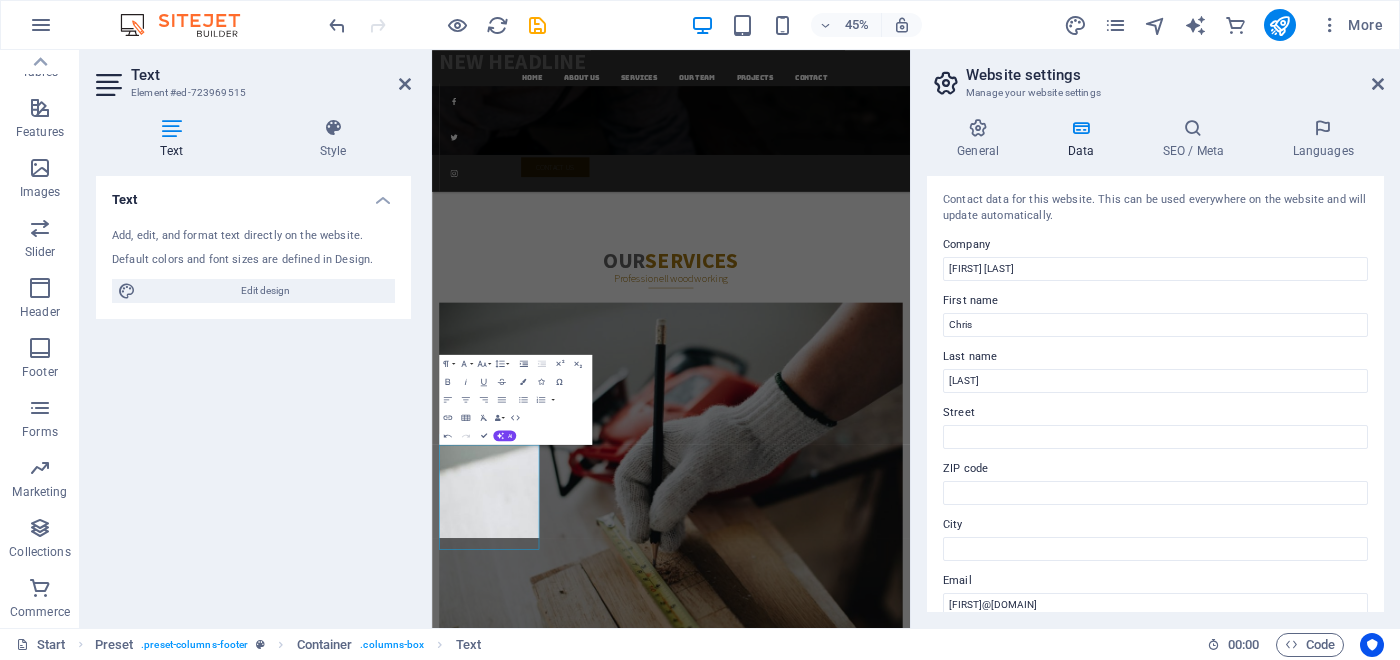 type on "[PHONE]" 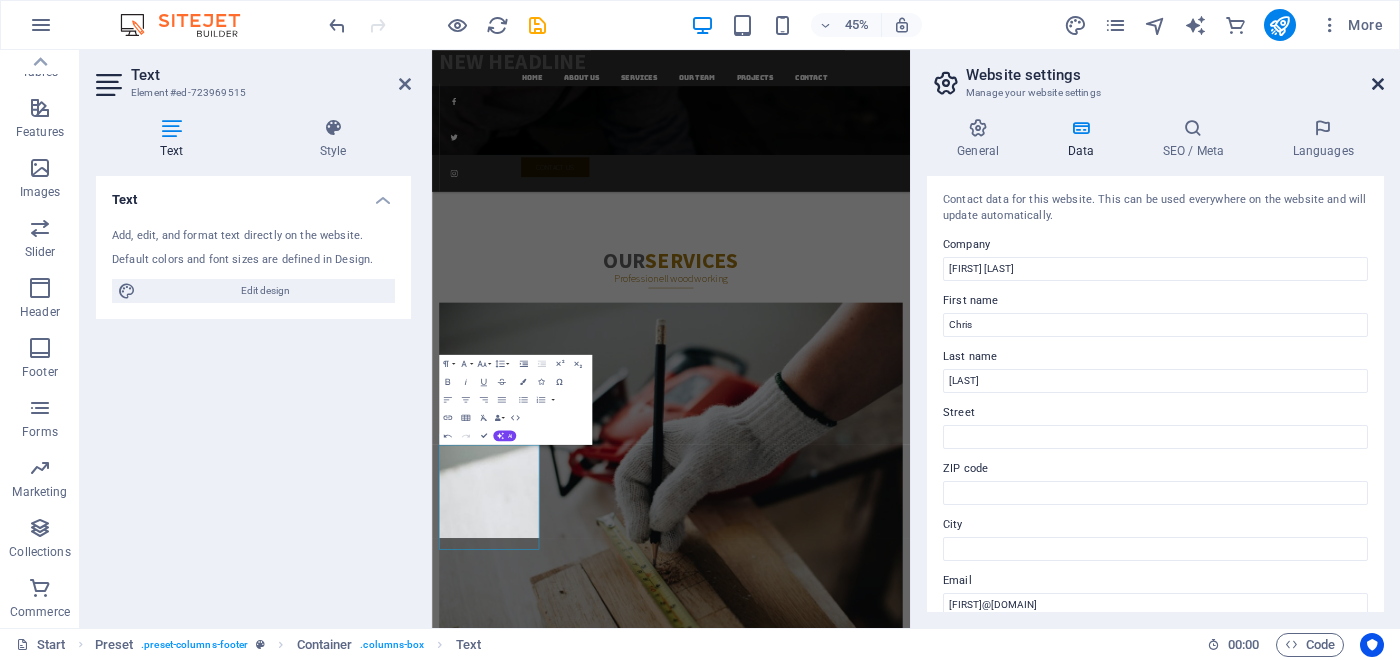click at bounding box center (1378, 84) 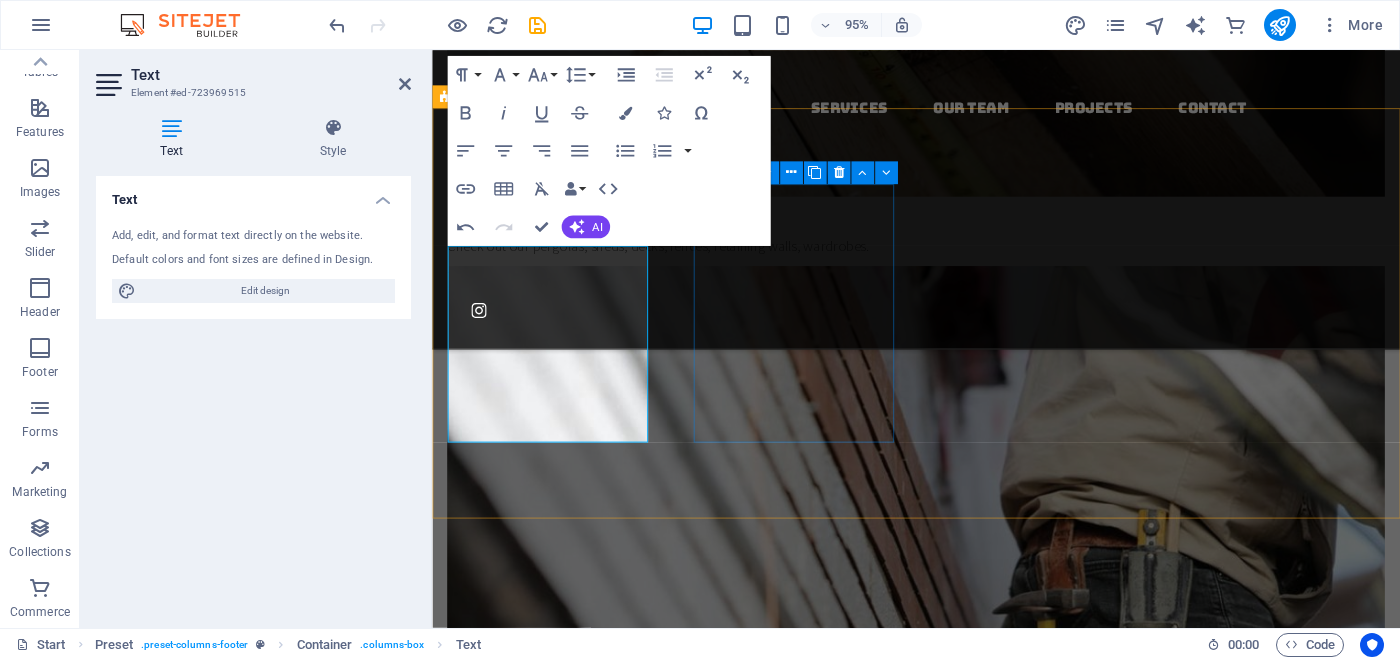 scroll, scrollTop: 3786, scrollLeft: 0, axis: vertical 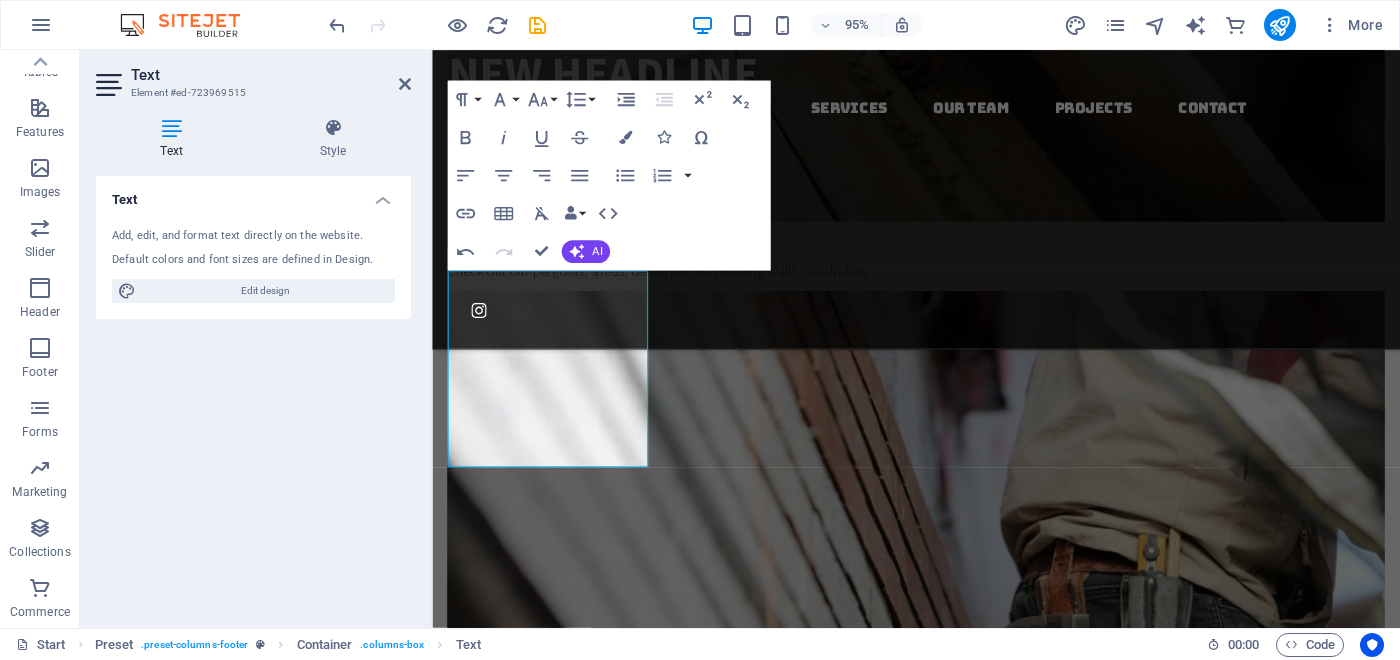 click on "Text Add, edit, and format text directly on the website. Default colors and font sizes are defined in Design. Edit design Alignment Left aligned Centered Right aligned" at bounding box center (253, 394) 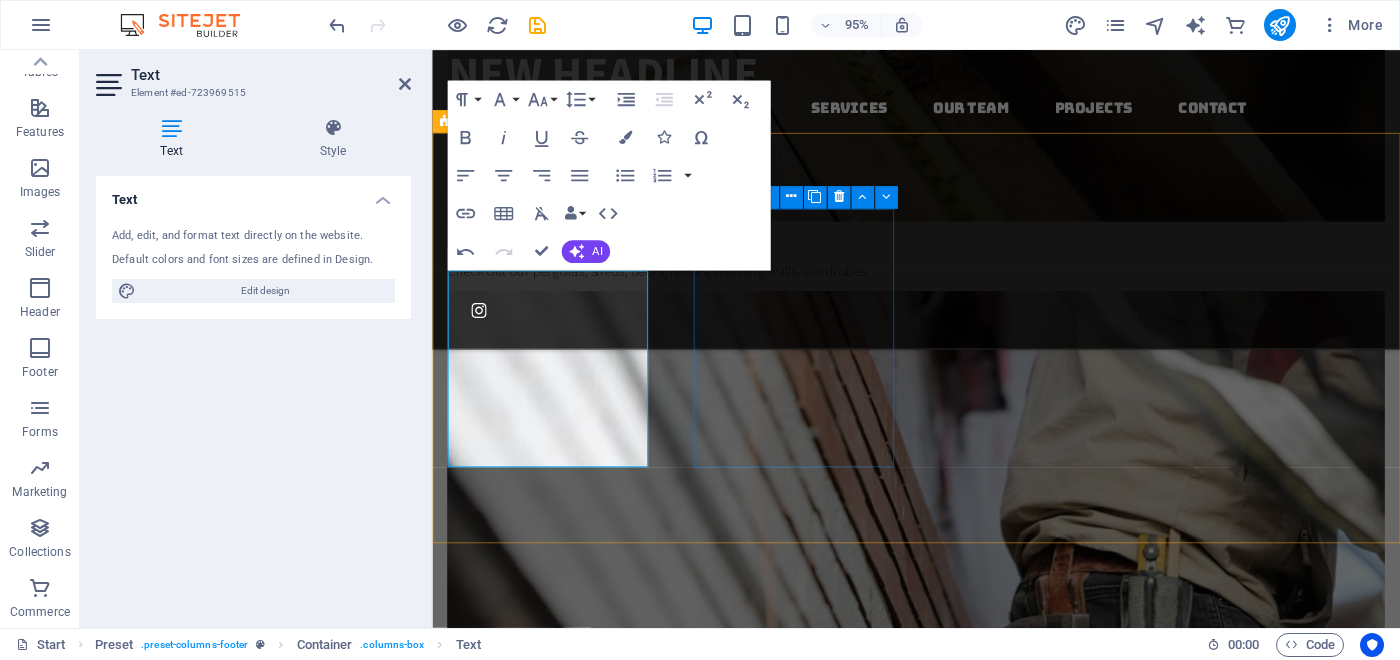 click on "Services Furniture remodeling Doorstep repair General carpentry Wood installation" at bounding box center (941, 6085) 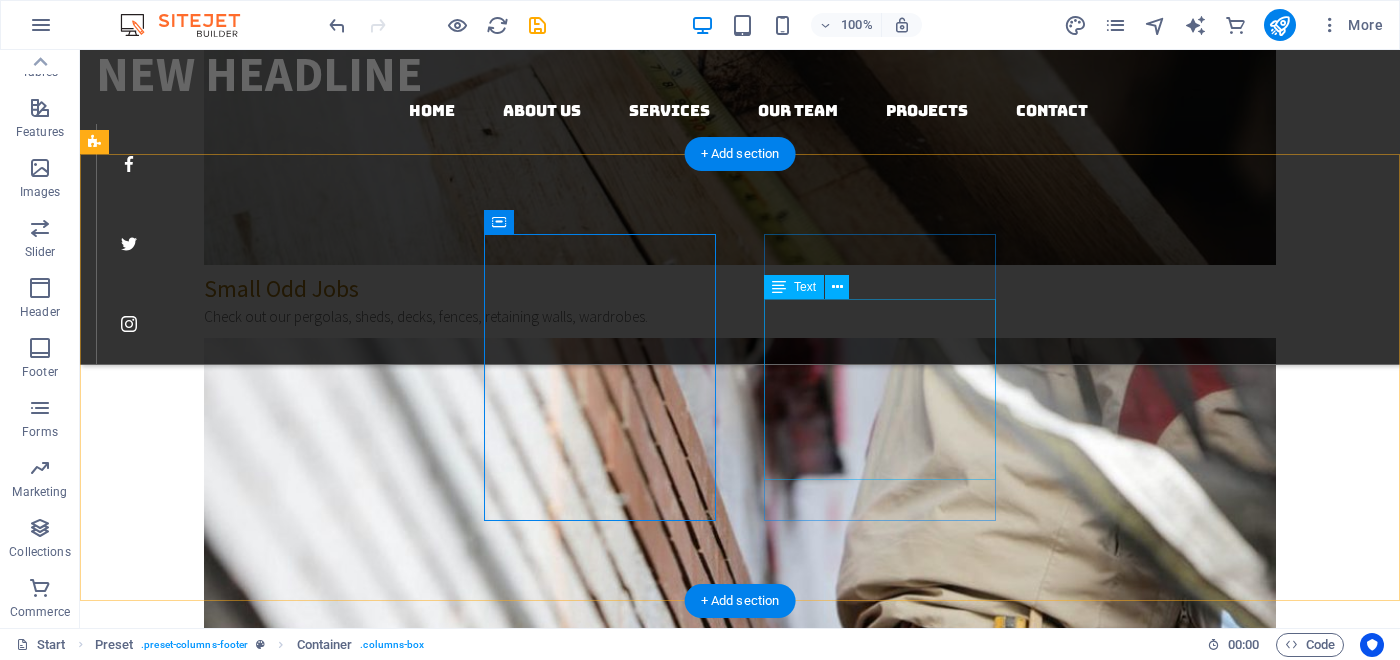 scroll, scrollTop: 3768, scrollLeft: 0, axis: vertical 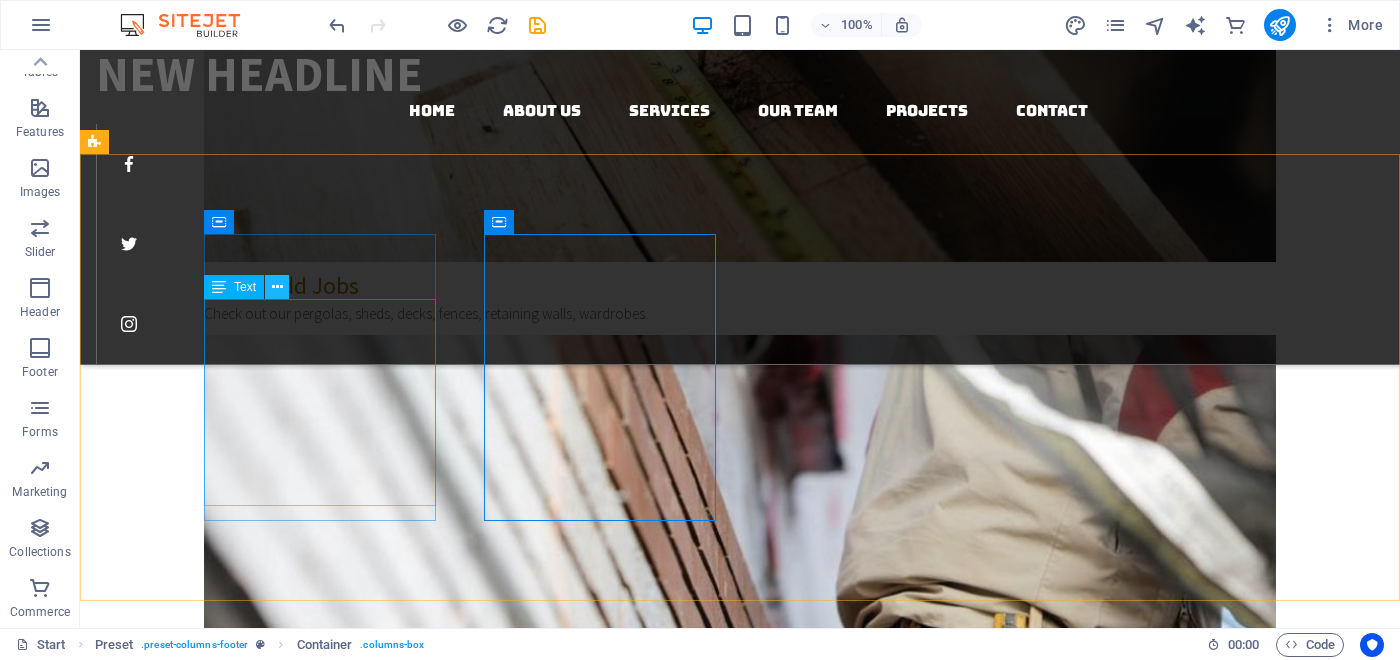 click at bounding box center [277, 287] 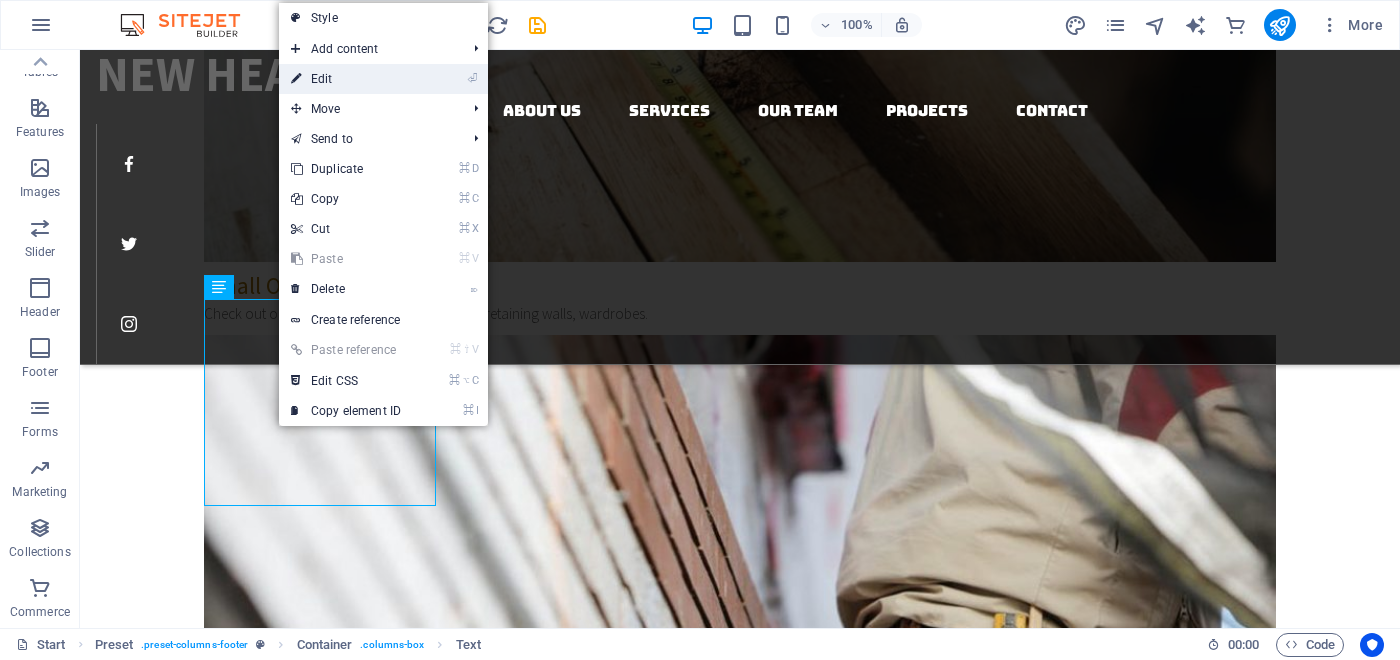 click on "⏎  Edit" at bounding box center (346, 79) 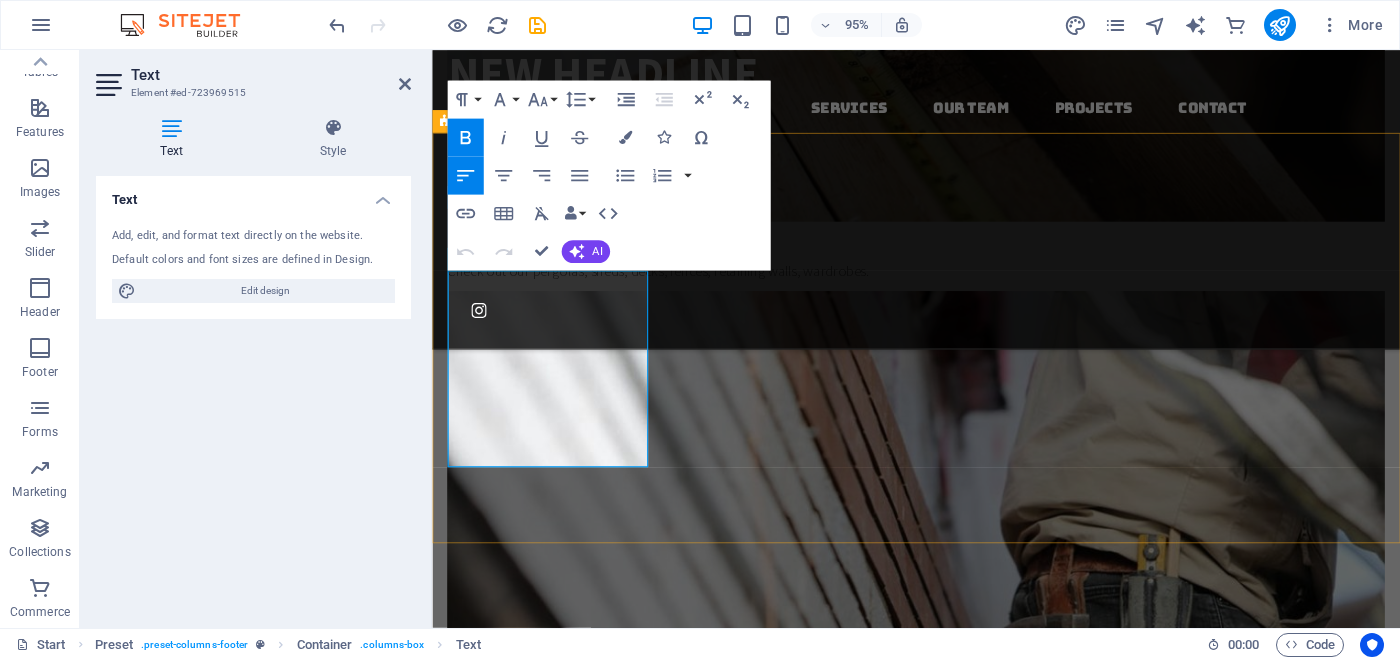 click at bounding box center [941, 5887] 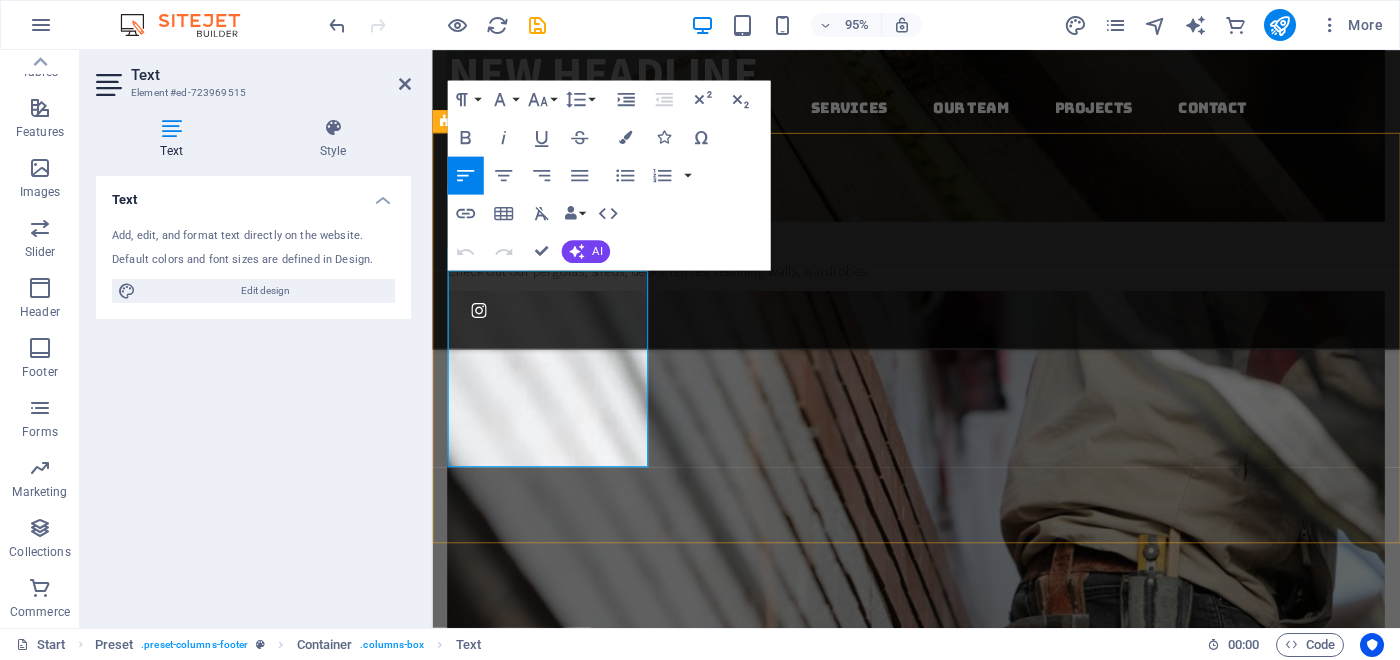 click on "Phone" at bounding box center [941, 5861] 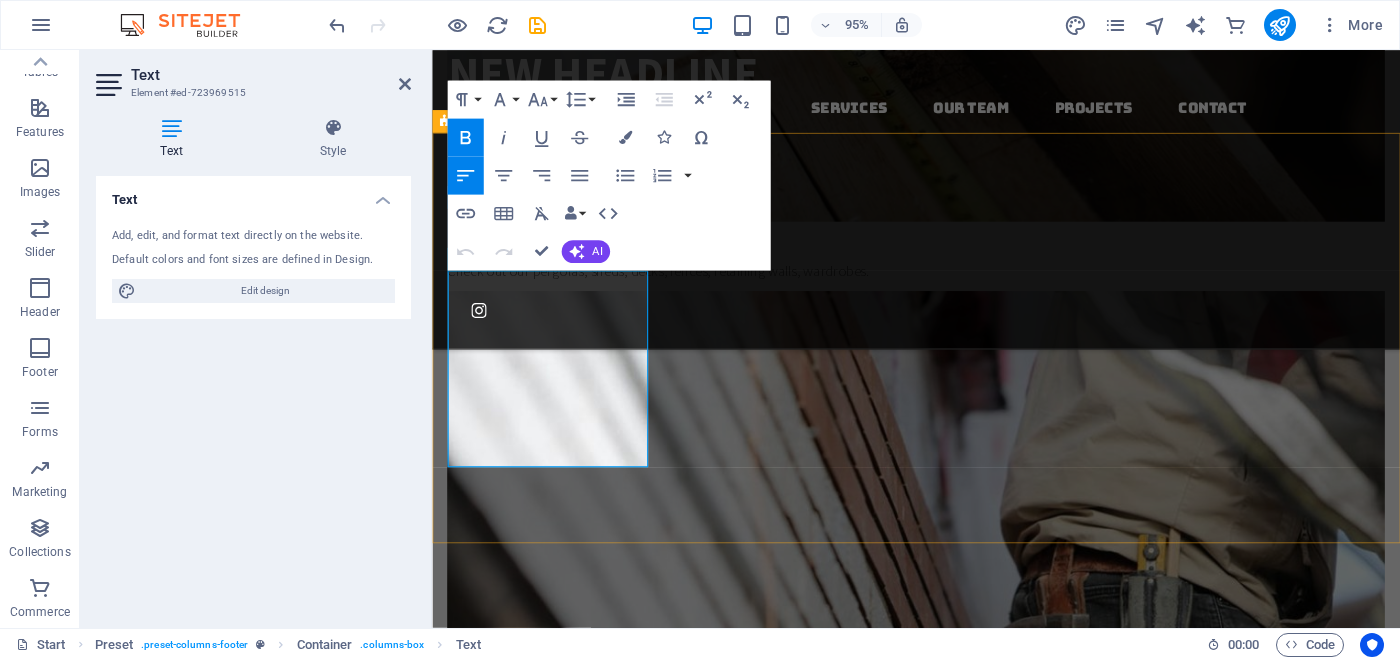 click on "Phone" at bounding box center [941, 5861] 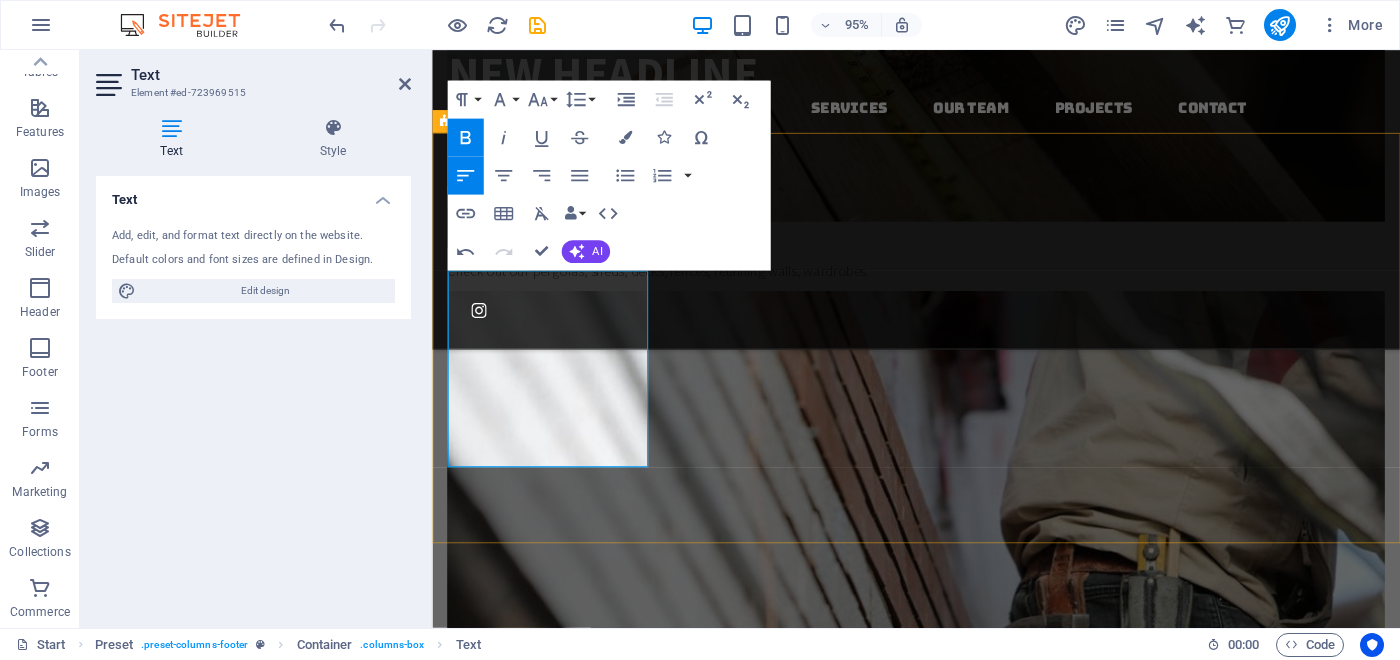 click on "Address ," at bounding box center (941, 5797) 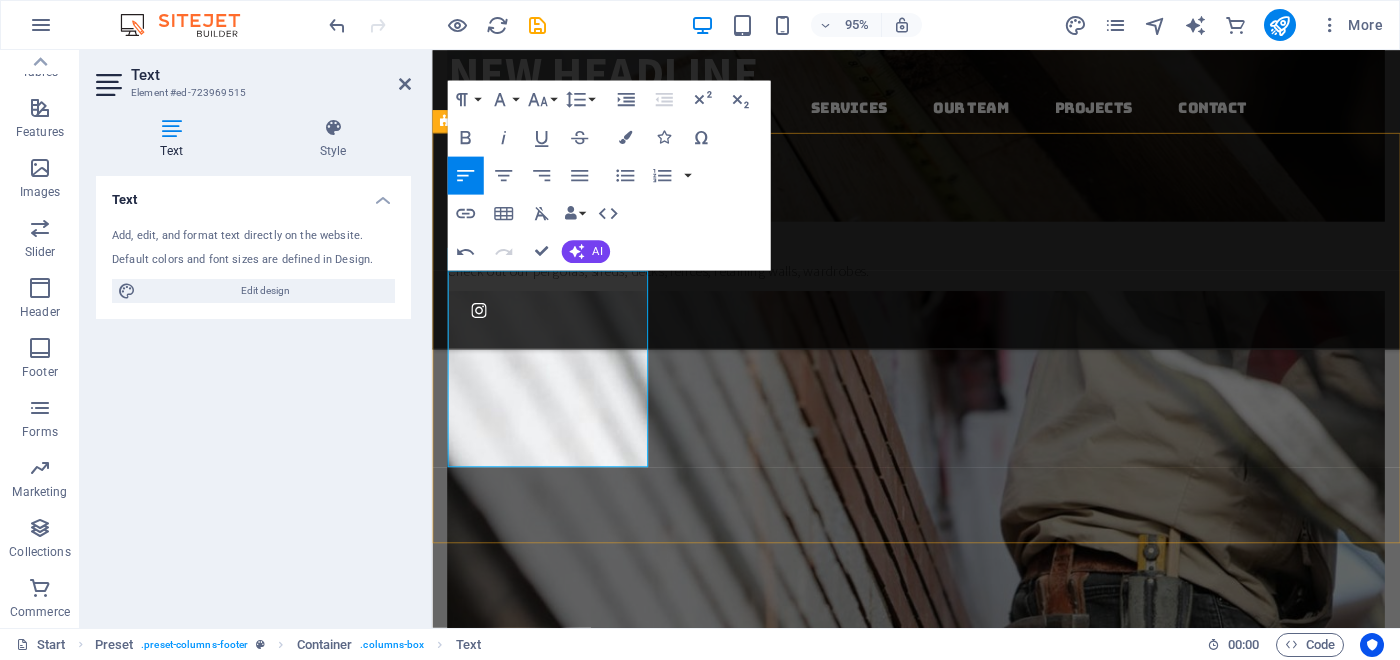 click on "Contact us Address , , Phone: [PHONE] Email: [FIRST]@[DOMAIN] Services Furniture remodeling Doorstep repair General carpentry Wood installation working hours Monday - Thursday 8pm - 4pm Friday 8pm - 2pm Latest Project" at bounding box center [941, 6606] 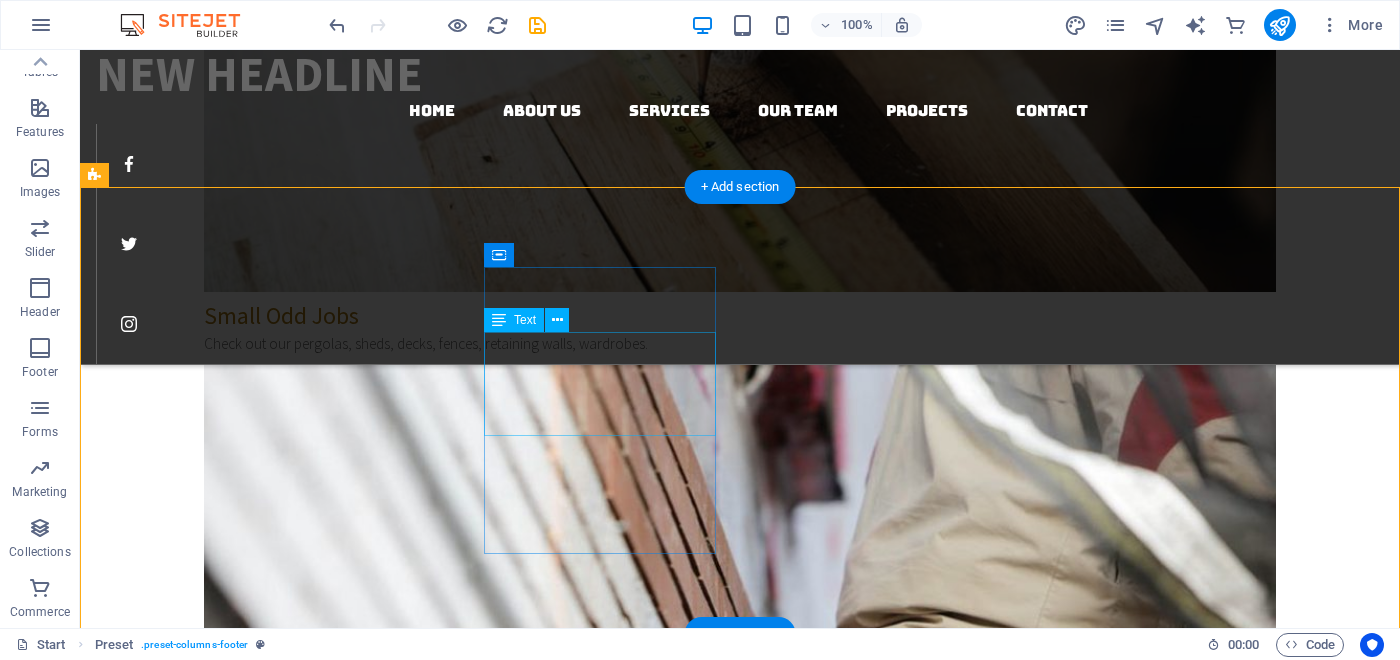 scroll, scrollTop: 3733, scrollLeft: 0, axis: vertical 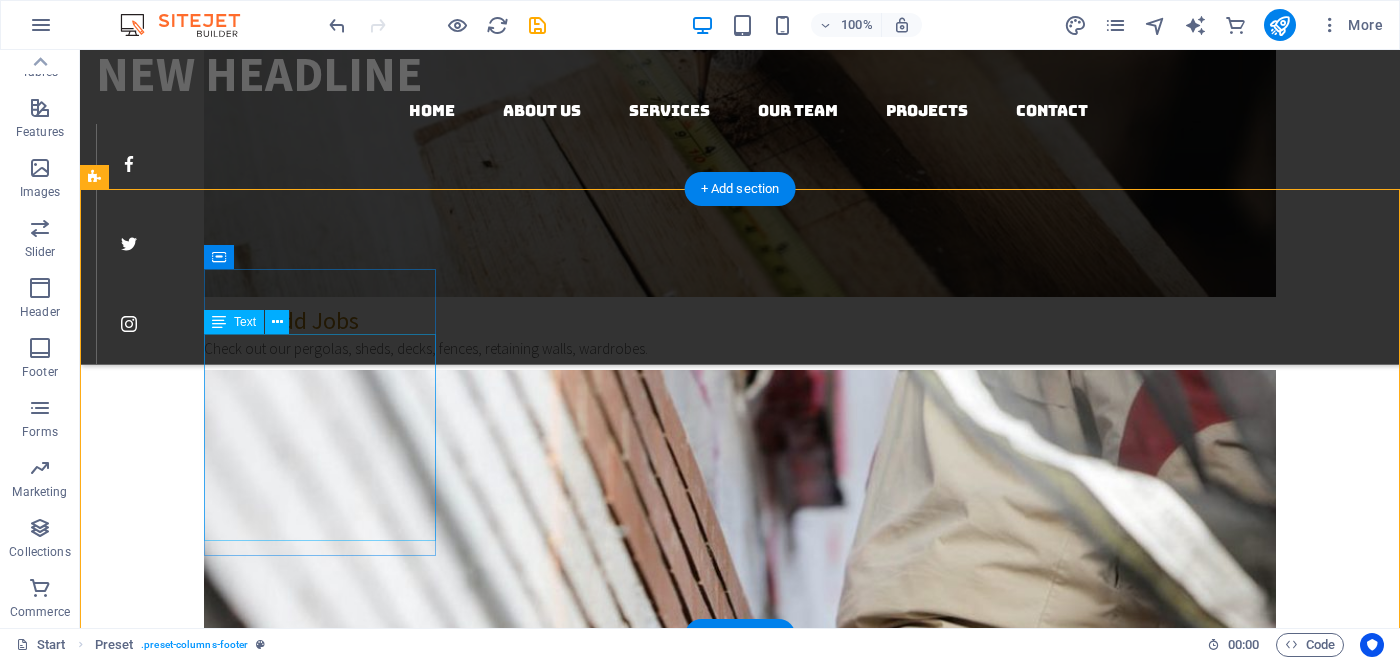 click on "Address , , Phone: [PHONE] Email: [FIRST]@[DOMAIN]" at bounding box center (632, 6320) 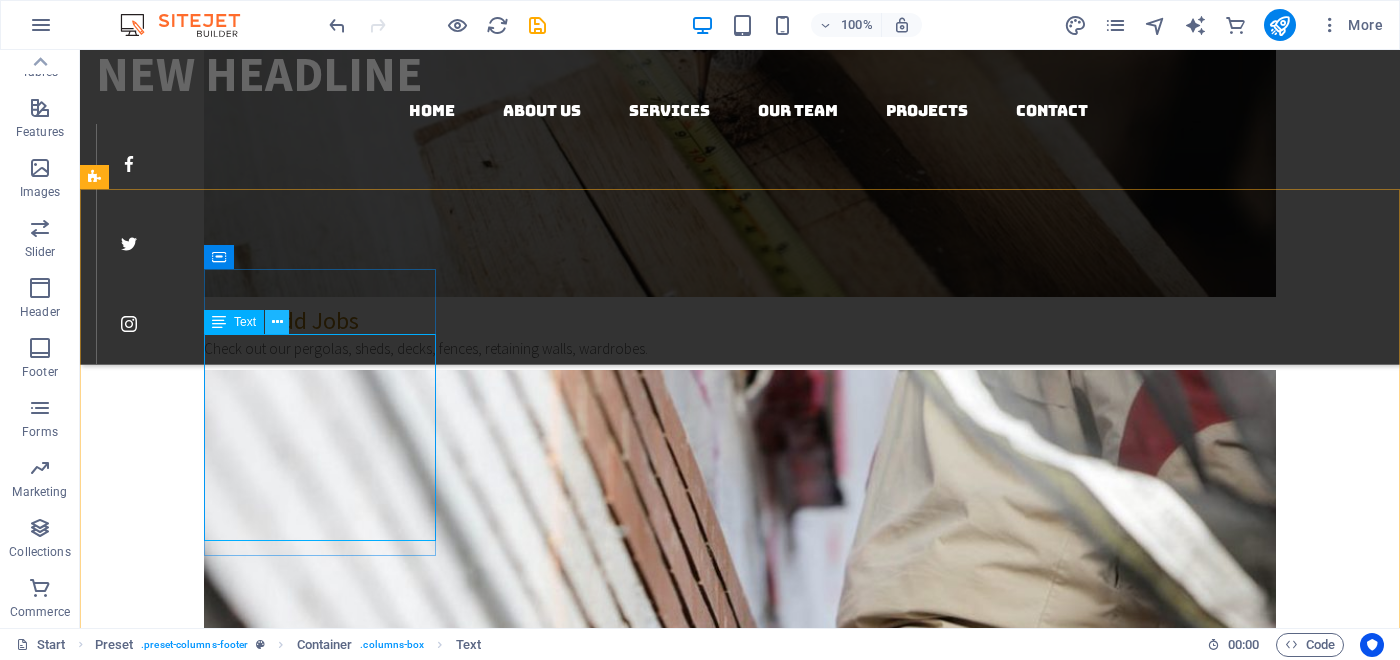 click at bounding box center (277, 322) 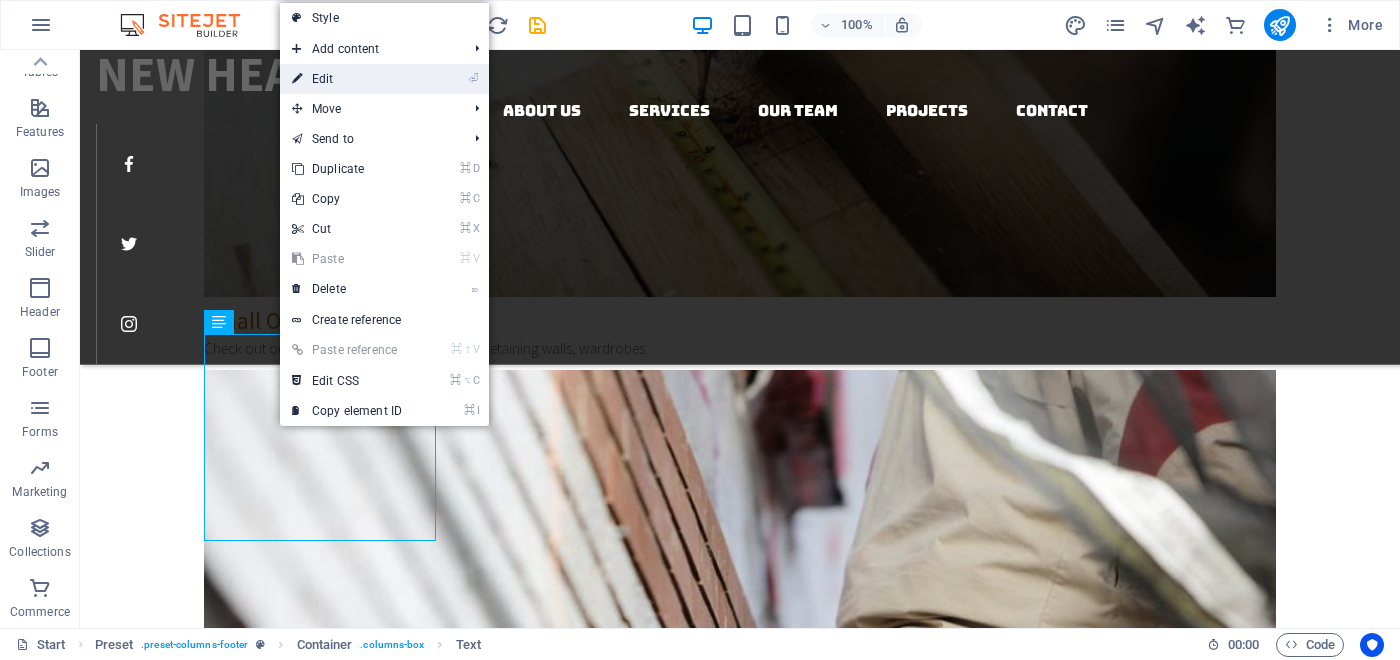 click on "⏎  Edit" at bounding box center [347, 79] 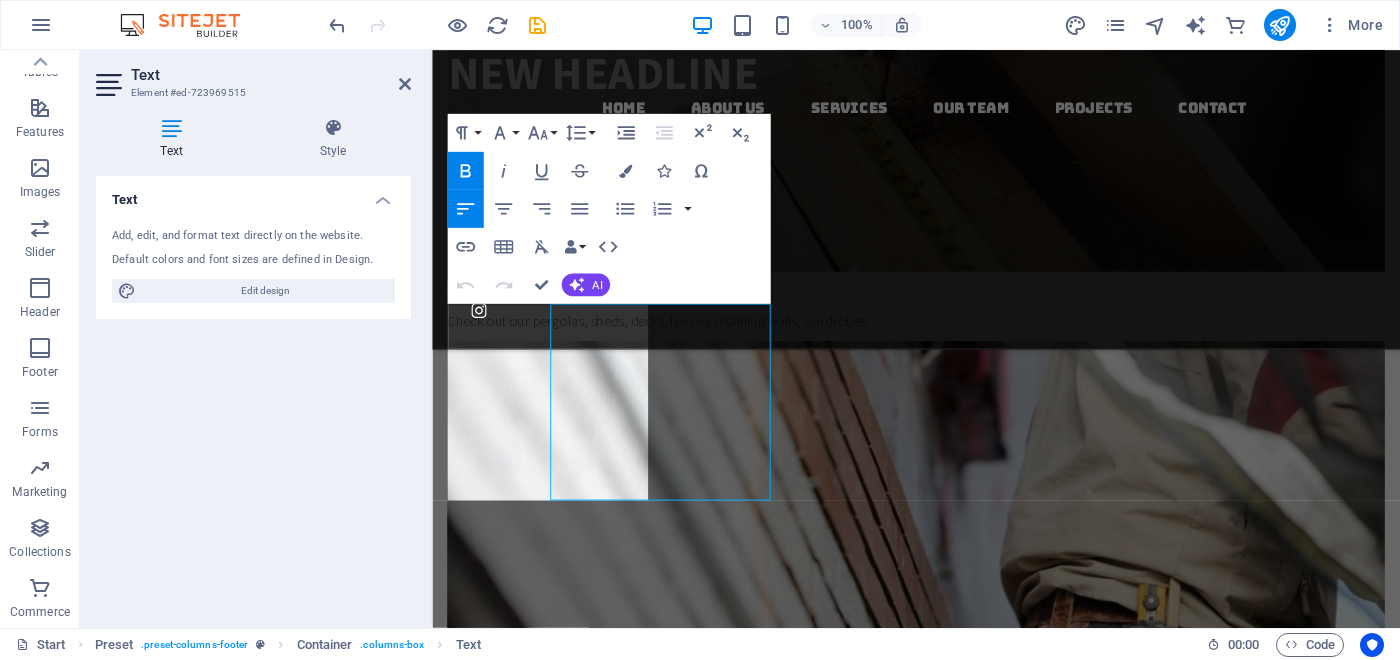 scroll, scrollTop: 3751, scrollLeft: 0, axis: vertical 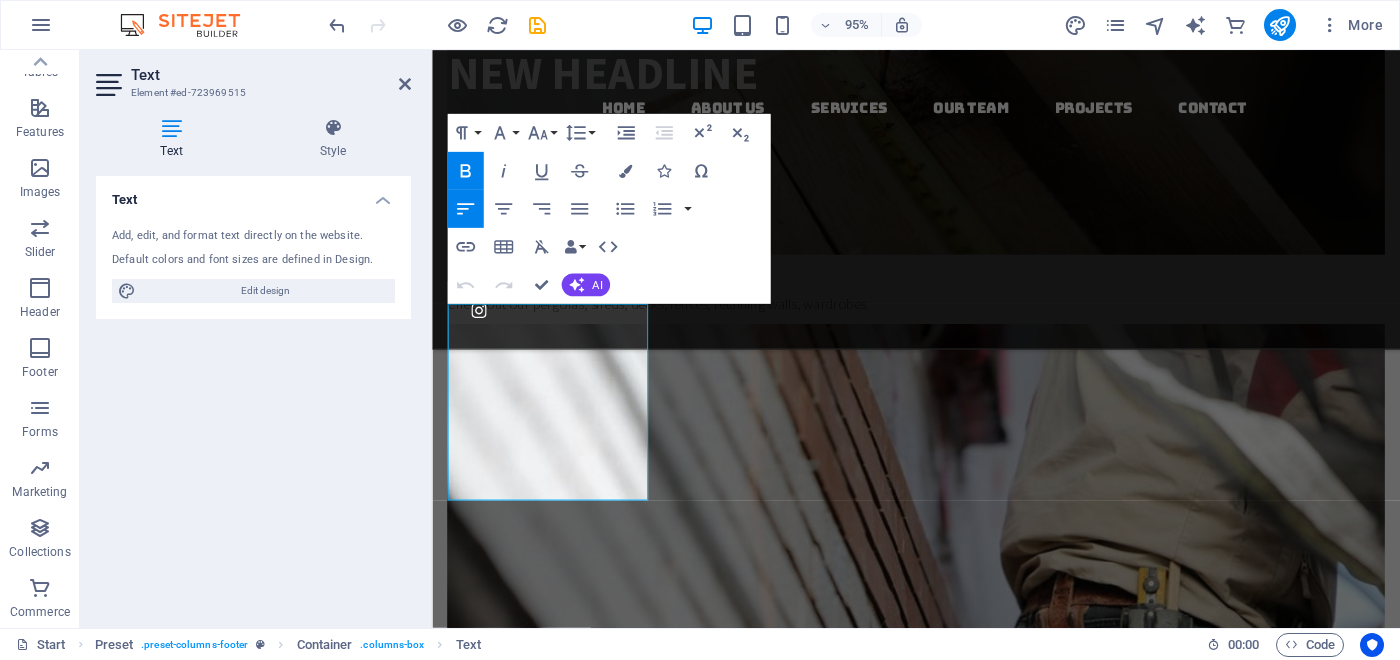 drag, startPoint x: 527, startPoint y: 339, endPoint x: 390, endPoint y: 335, distance: 137.05838 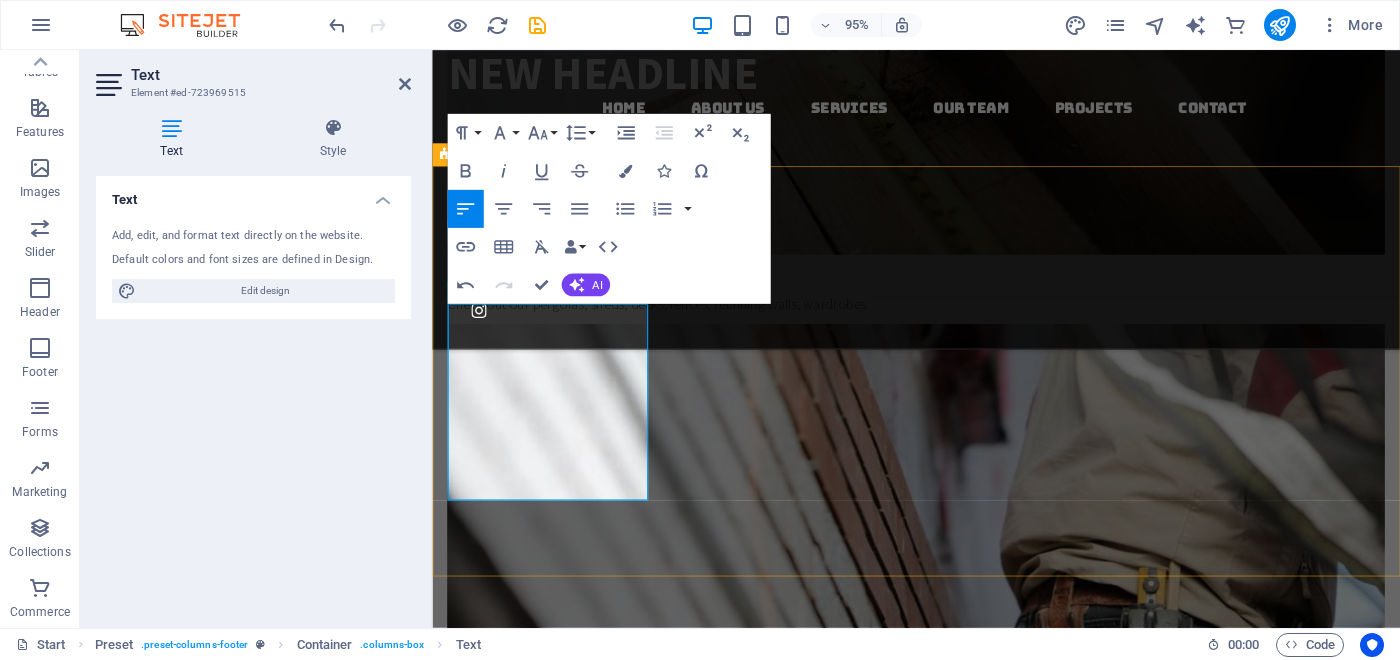 click at bounding box center [941, 5870] 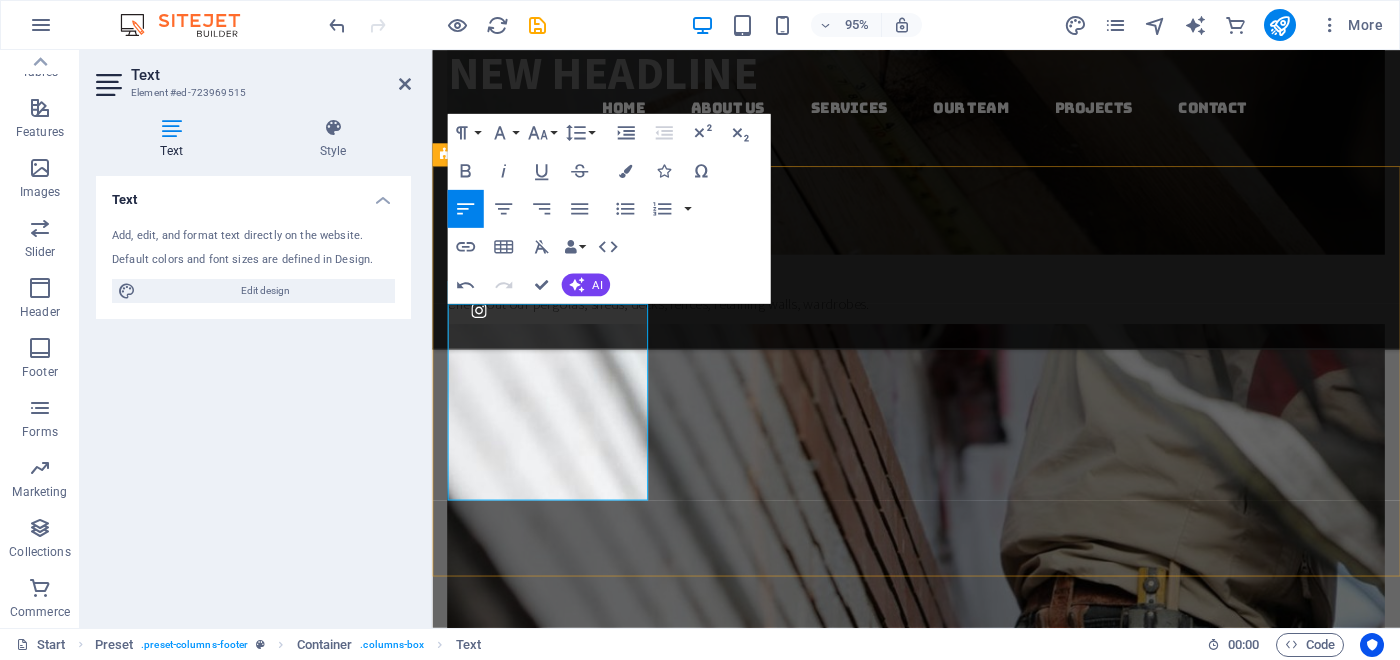 click on "Contact us , , Phone: [PHONE] Email: [FIRST]@[DOMAIN] Services Furniture remodeling Doorstep repair General carpentry Wood installation working hours Monday - Thursday 8pm - 4pm Friday 8pm - 2pm Latest Project" at bounding box center (941, 6641) 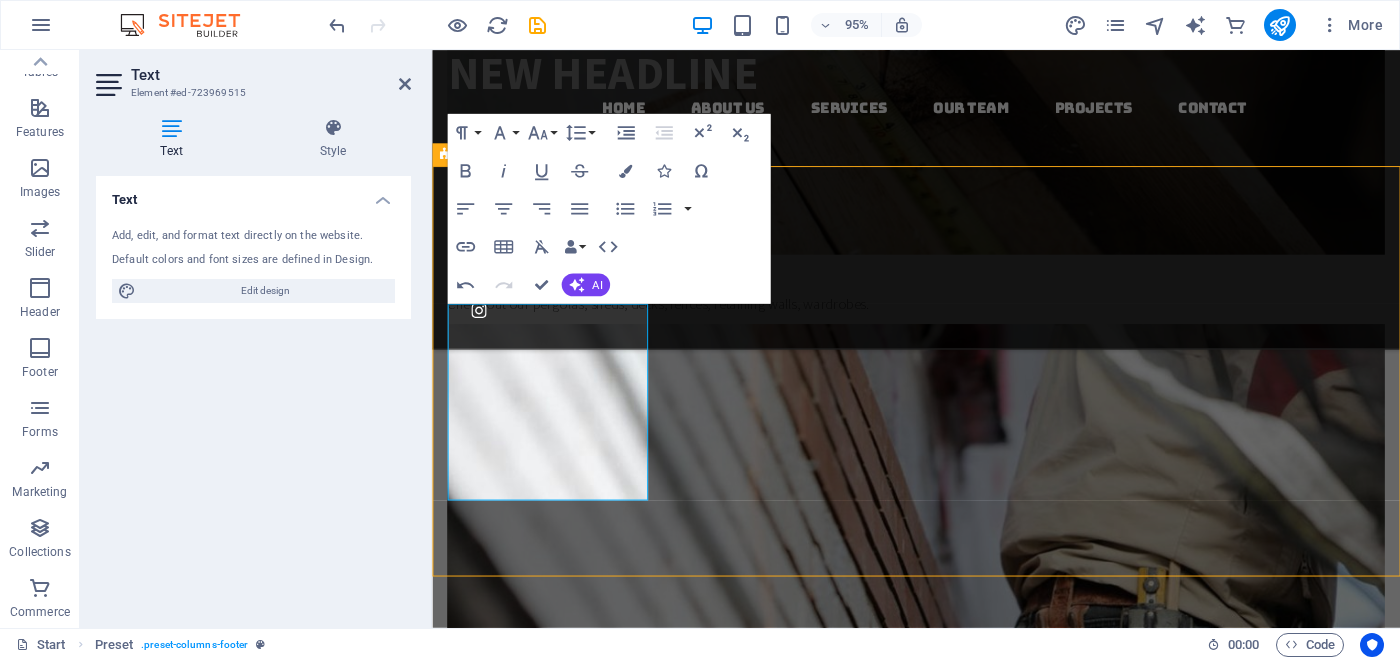 scroll, scrollTop: 3733, scrollLeft: 0, axis: vertical 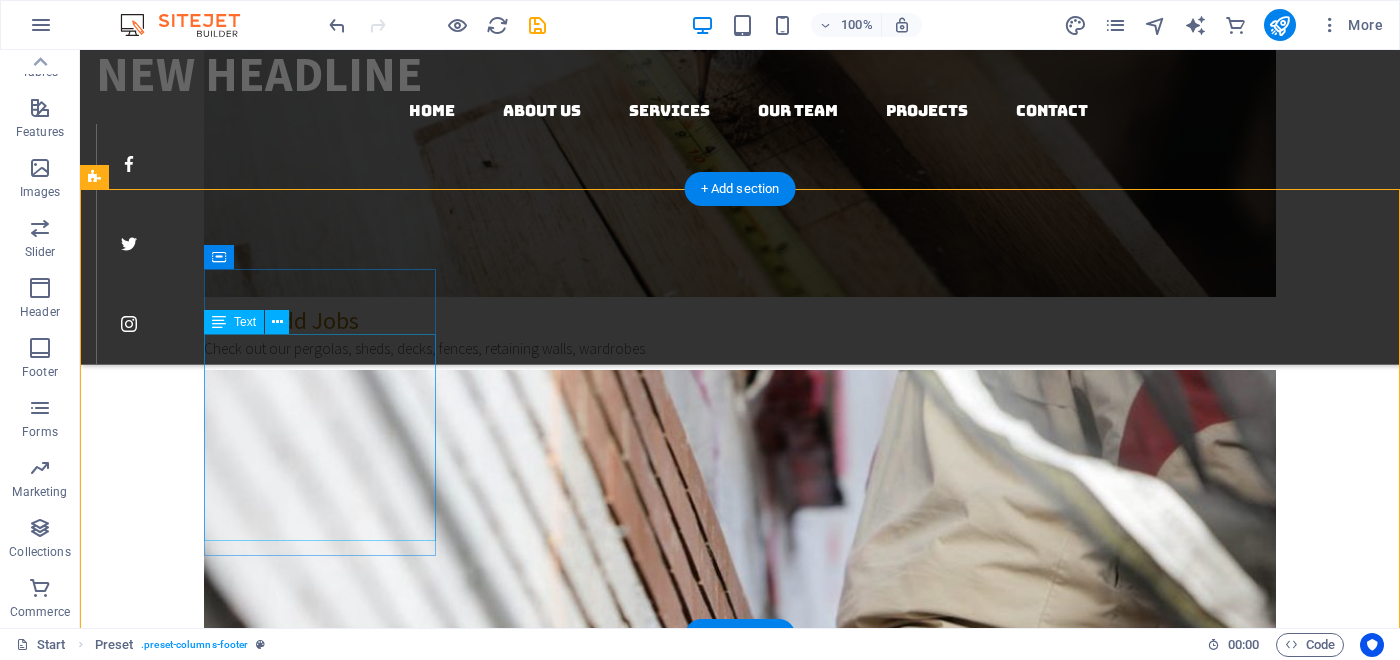 click on ", , Phone: [PHONE] Email: [FIRST]@[DOMAIN]" at bounding box center (632, 6320) 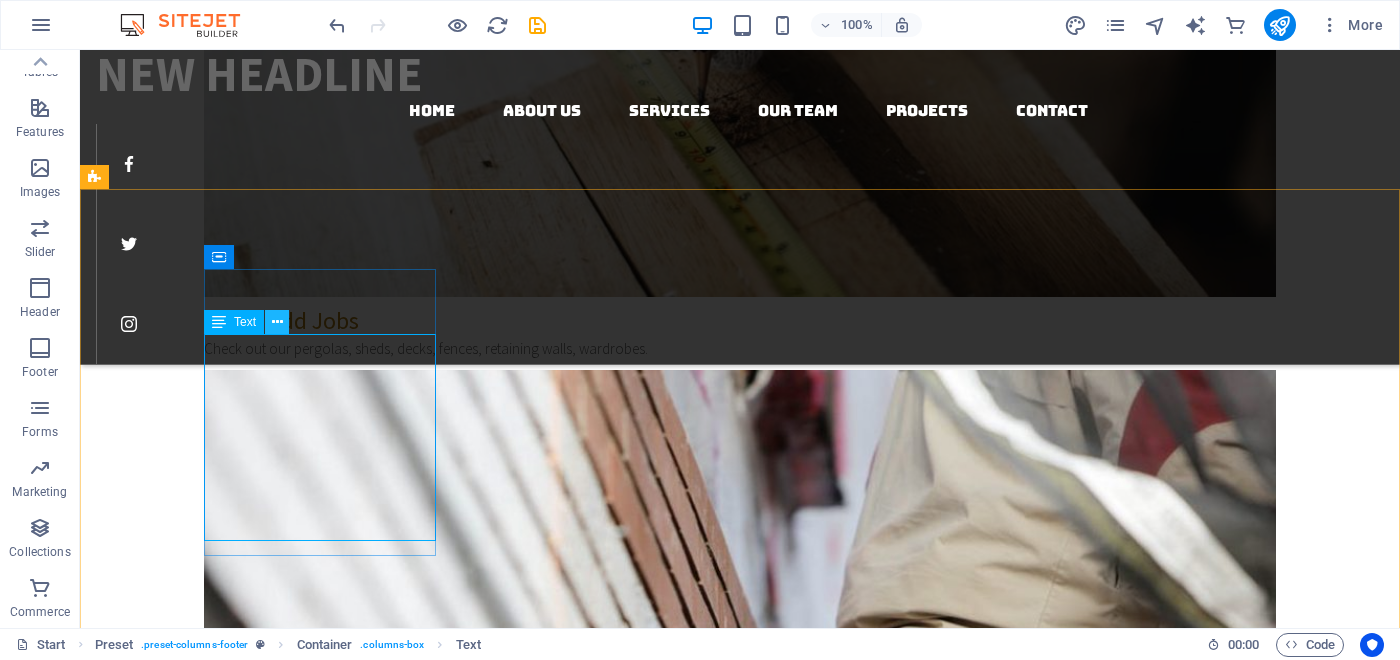 click at bounding box center [277, 322] 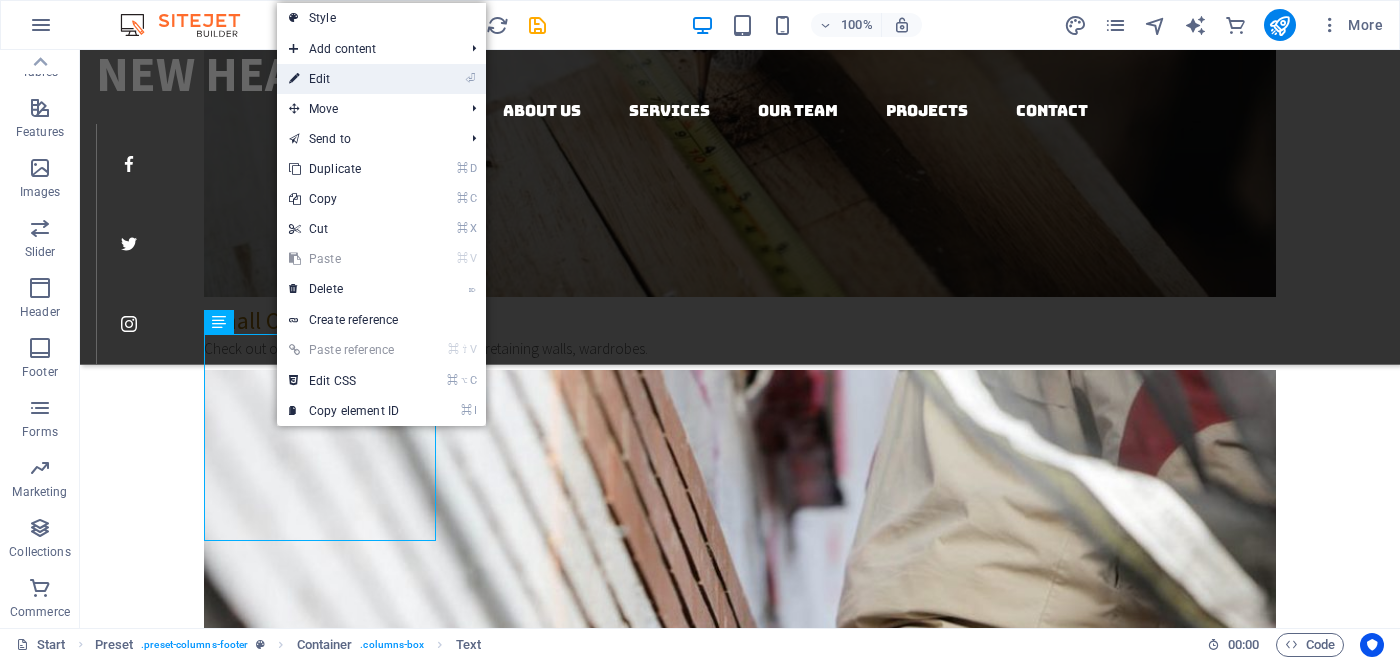 click on "⏎  Edit" at bounding box center (344, 79) 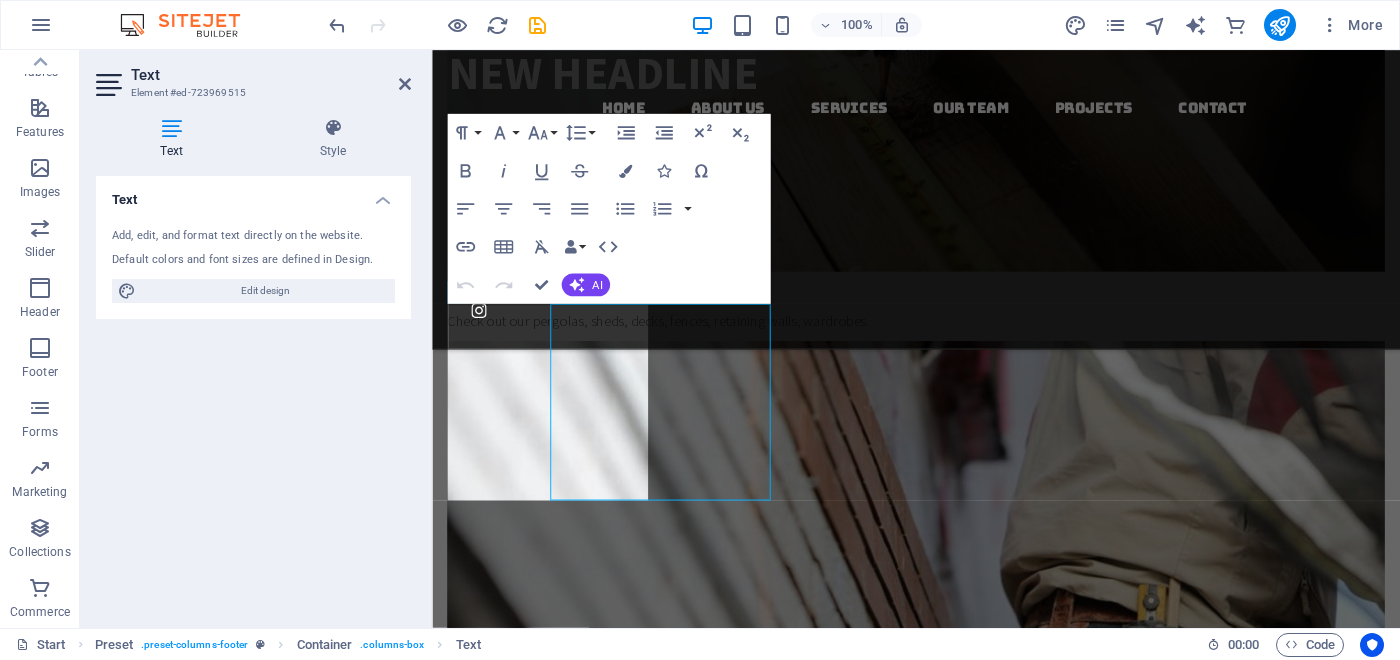 scroll, scrollTop: 3751, scrollLeft: 0, axis: vertical 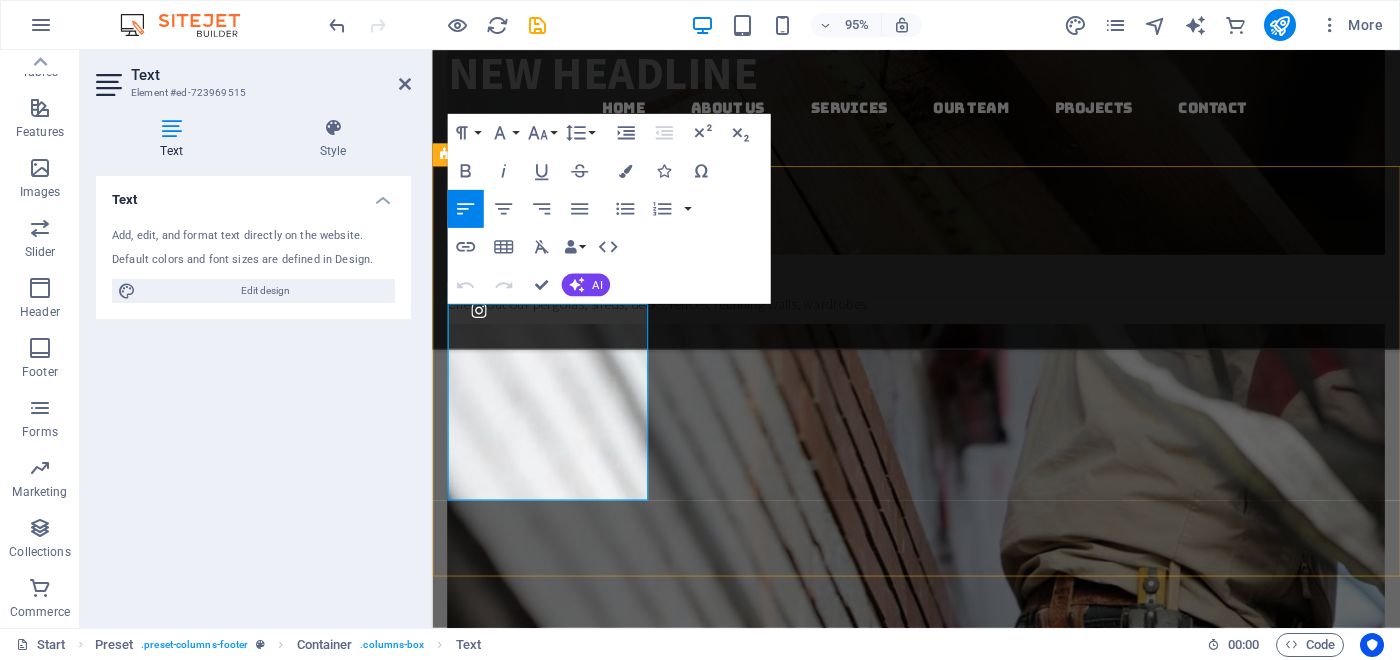click at bounding box center (941, 5870) 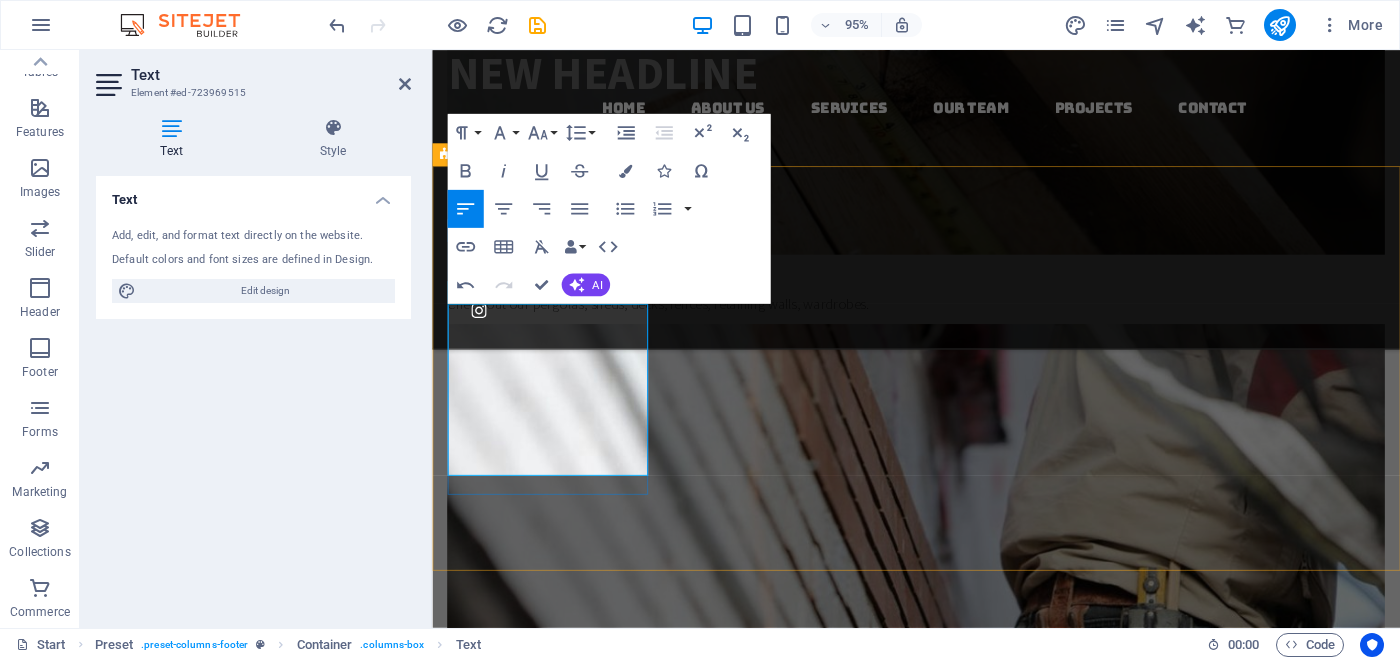 click on "Phone: [PHONE]" at bounding box center (503, 5869) 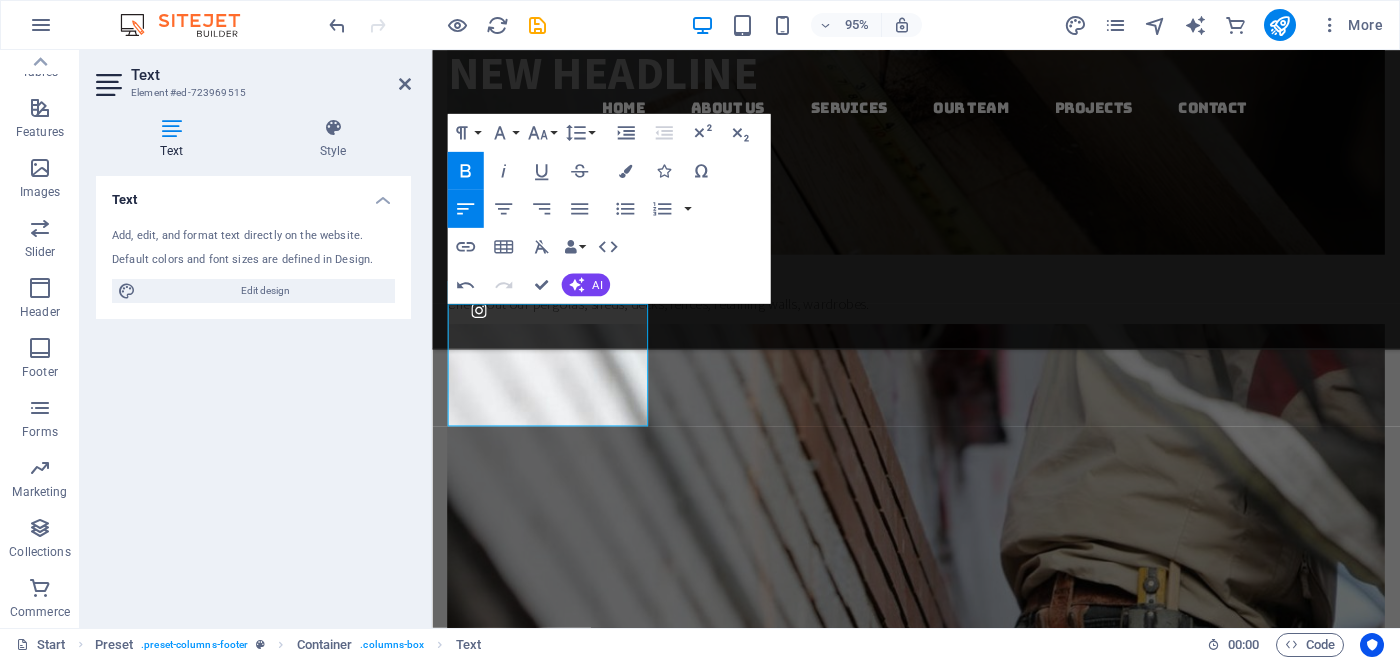 drag, startPoint x: 605, startPoint y: 126, endPoint x: 308, endPoint y: 482, distance: 463.6216 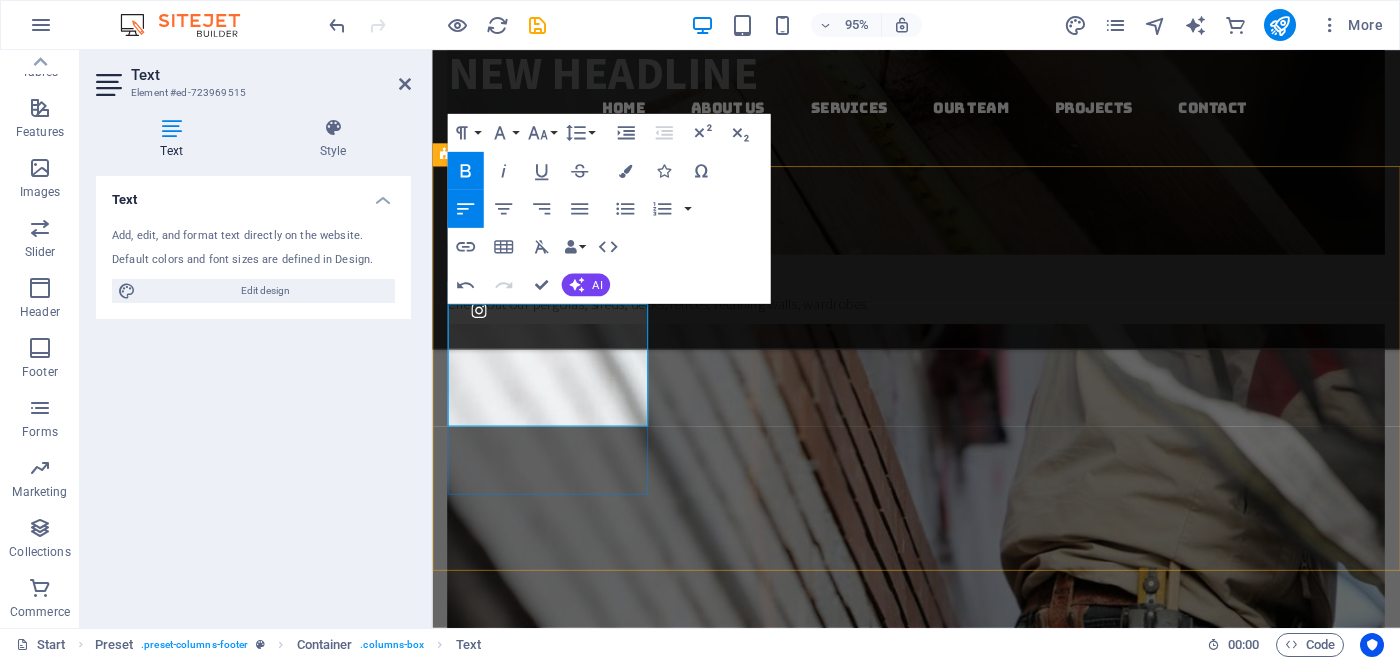 click on "Contact us Phone: [PHONE] Email: [FIRST]@[DOMAIN]" at bounding box center [941, 5838] 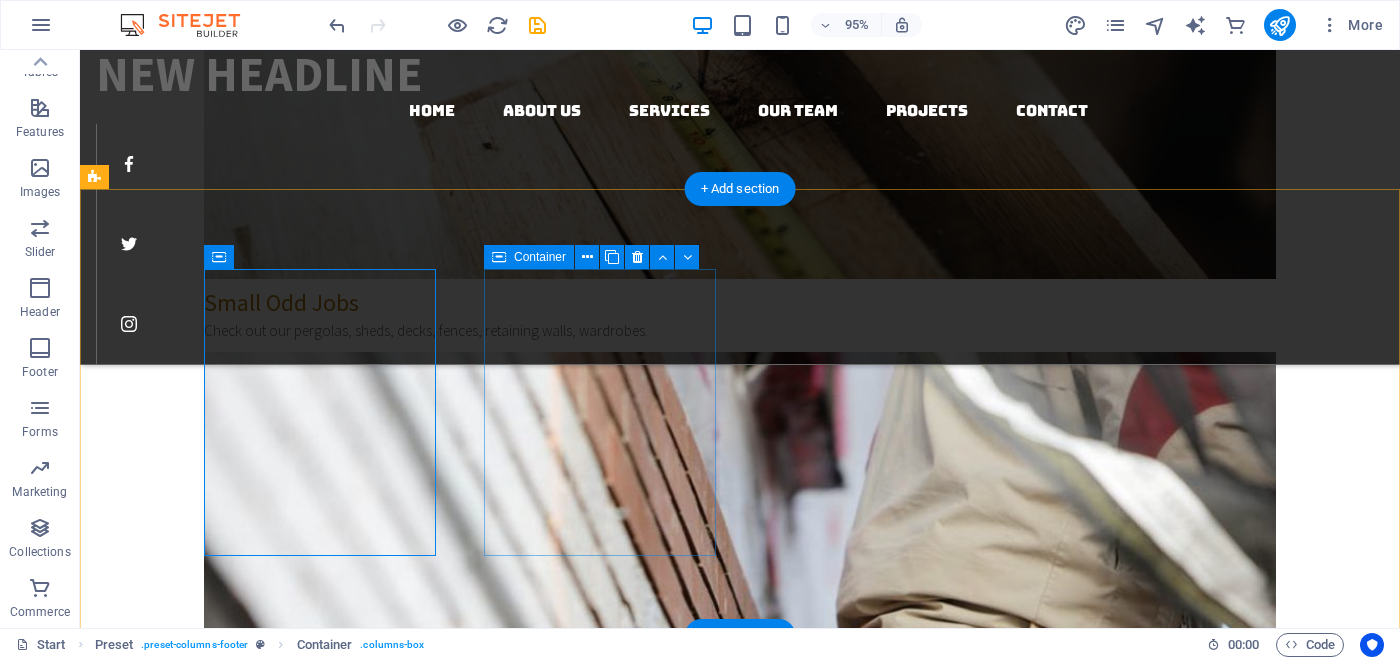 scroll, scrollTop: 3733, scrollLeft: 0, axis: vertical 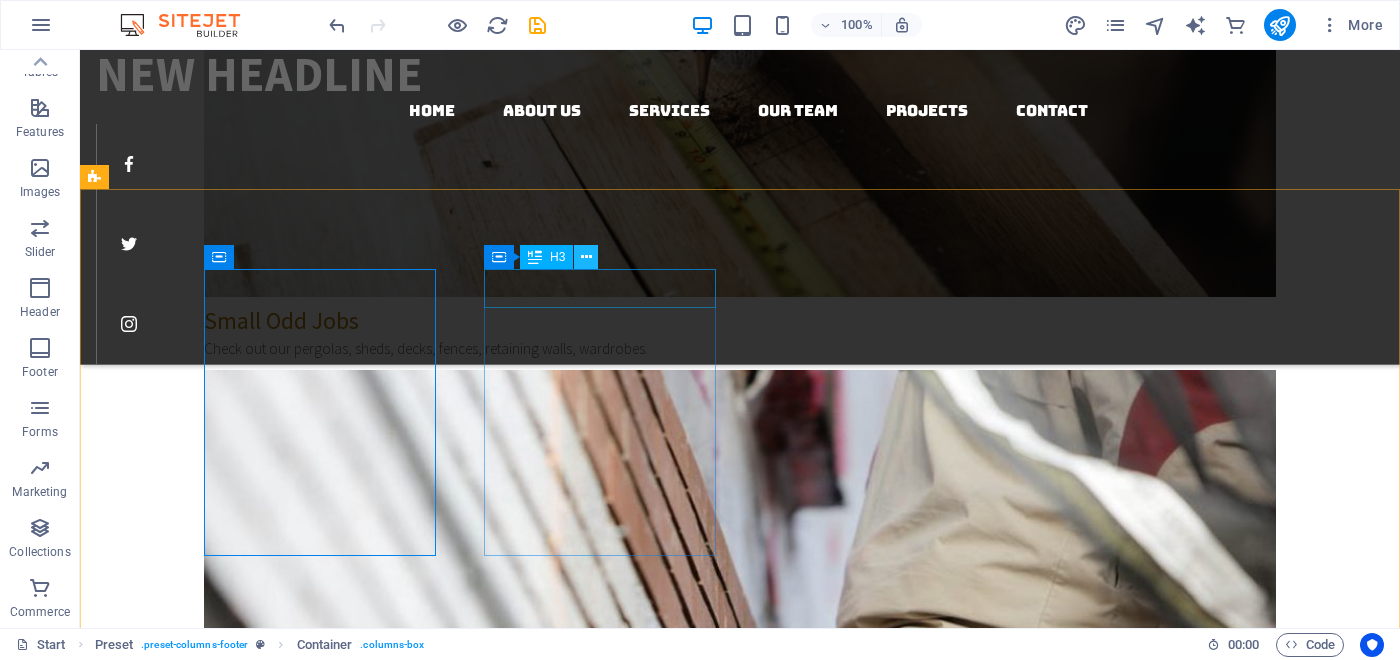 click at bounding box center (586, 257) 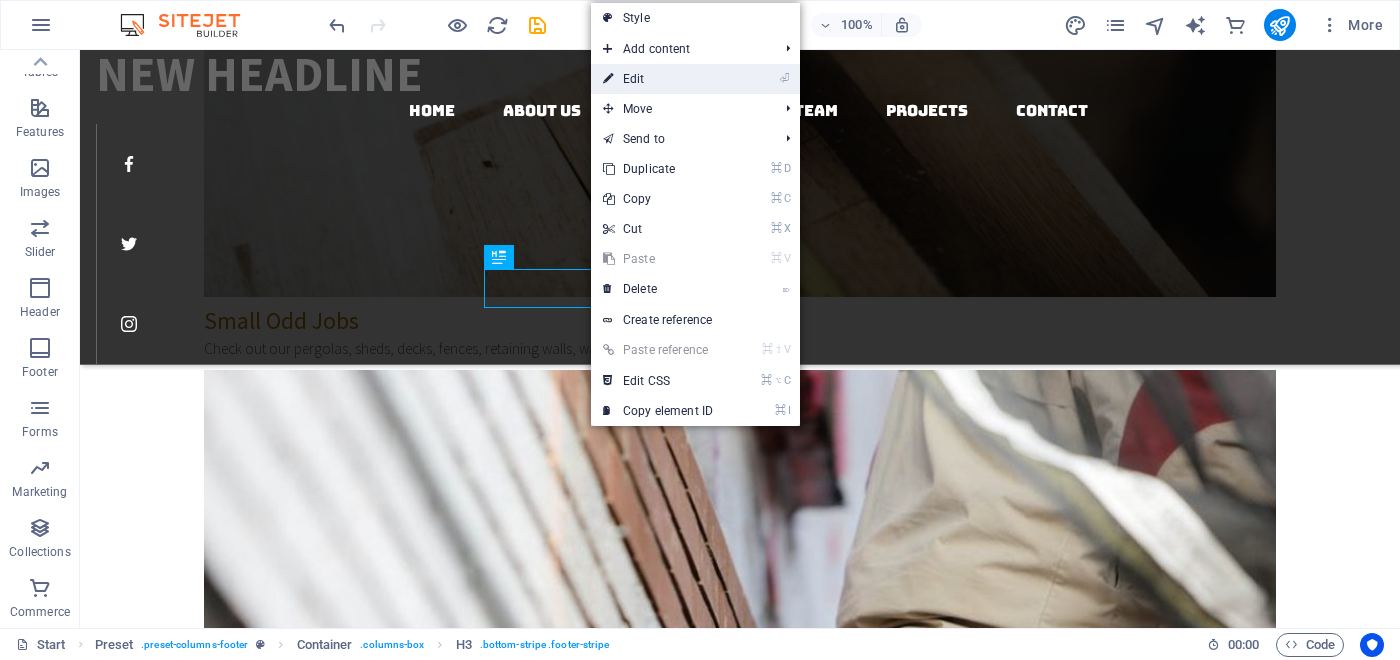 click on "⏎  Edit" at bounding box center [658, 79] 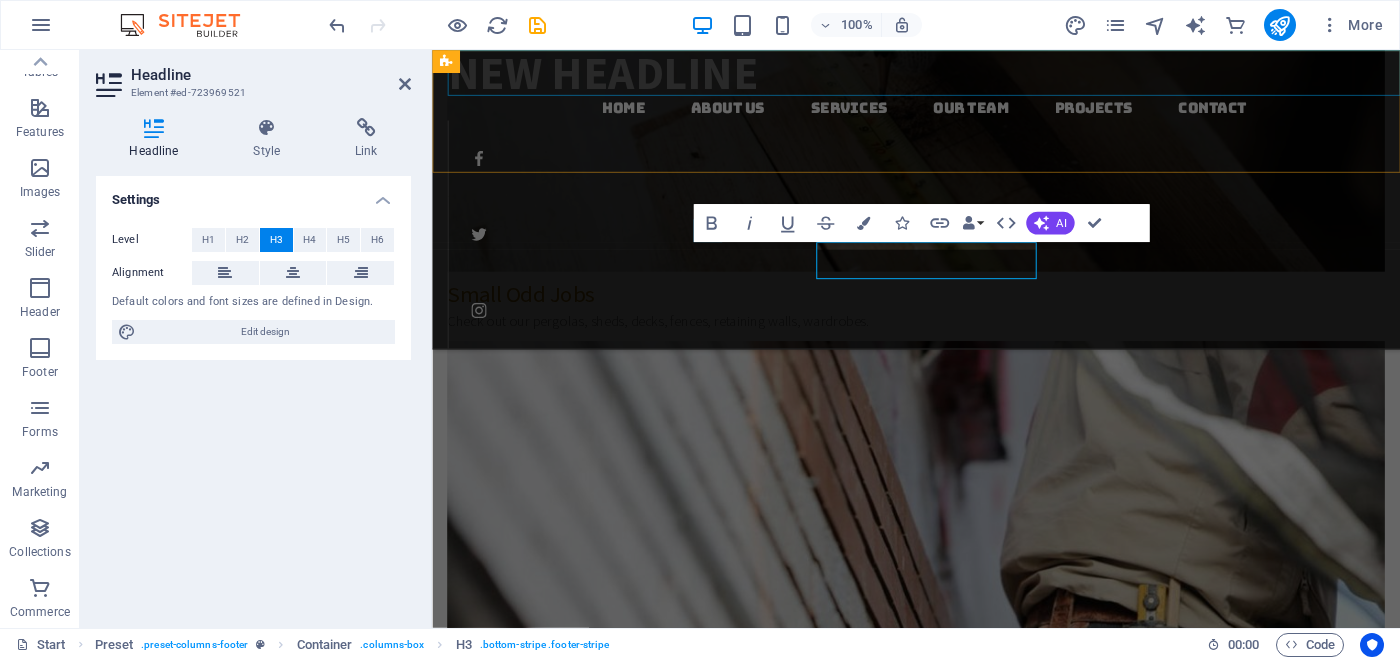 scroll, scrollTop: 3751, scrollLeft: 0, axis: vertical 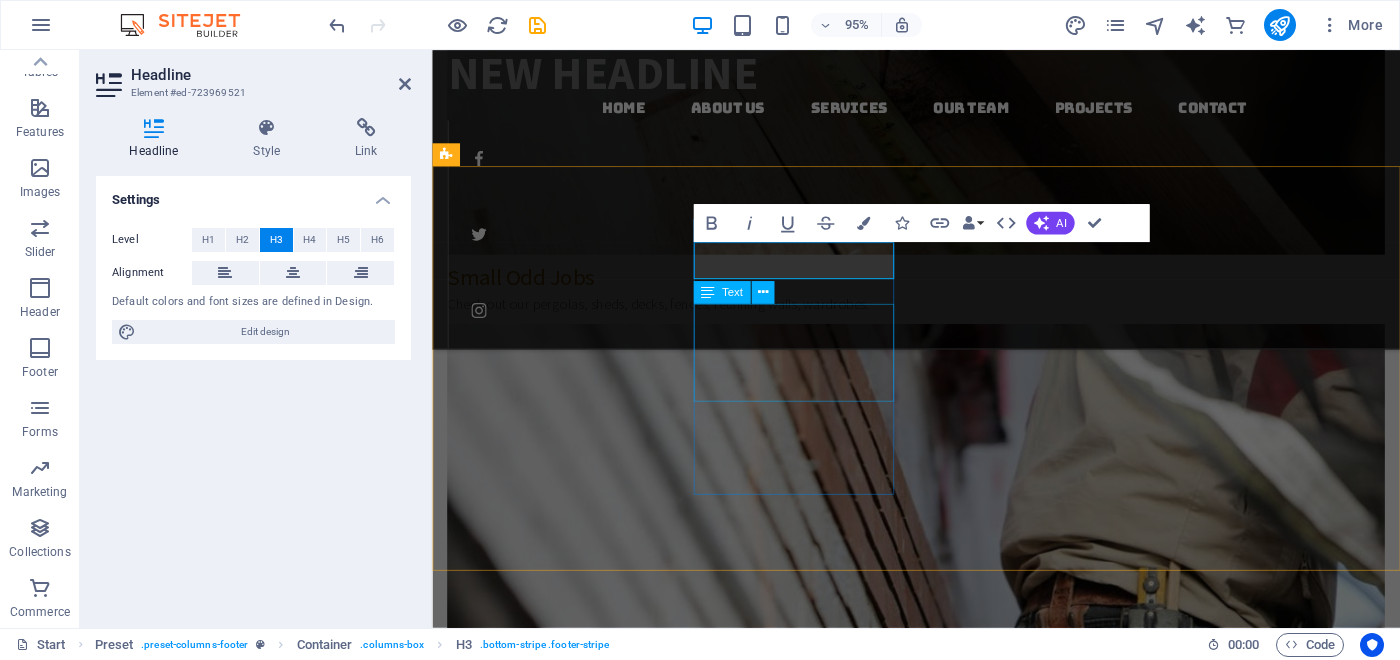 click on "Furniture remodeling Doorstep repair General carpentry Wood installation" at bounding box center [941, 6075] 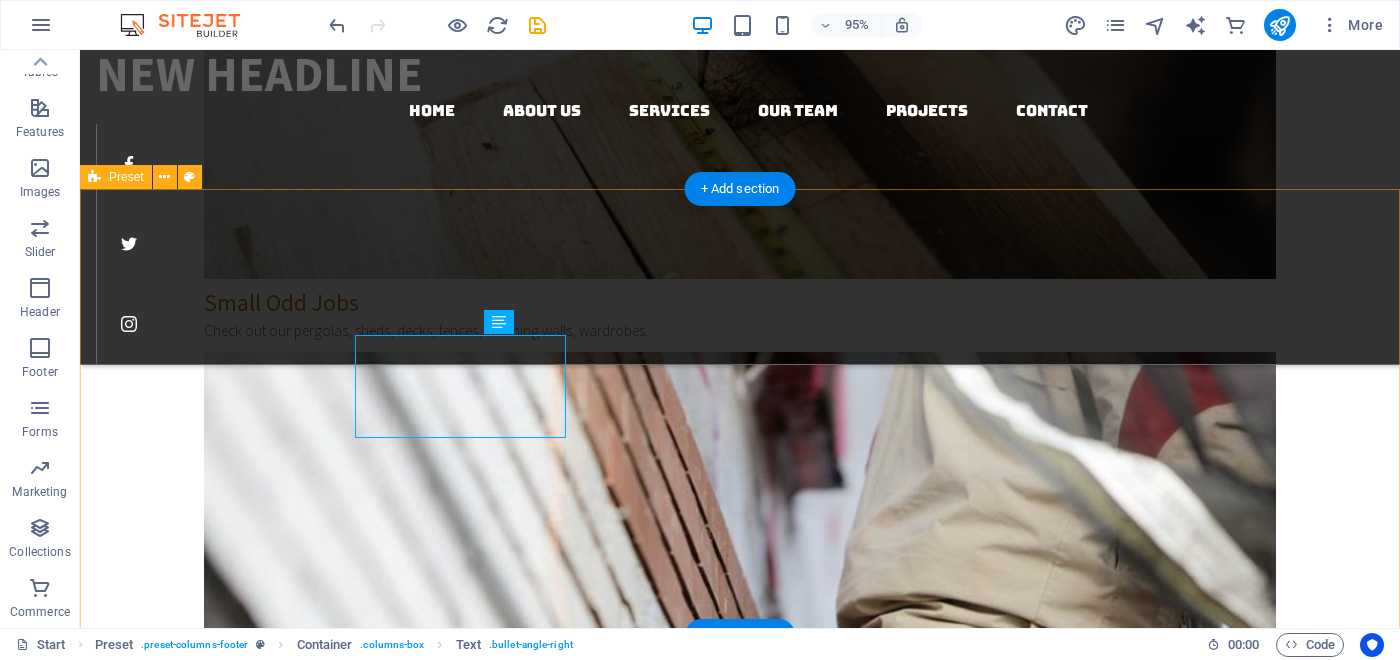 scroll, scrollTop: 3733, scrollLeft: 0, axis: vertical 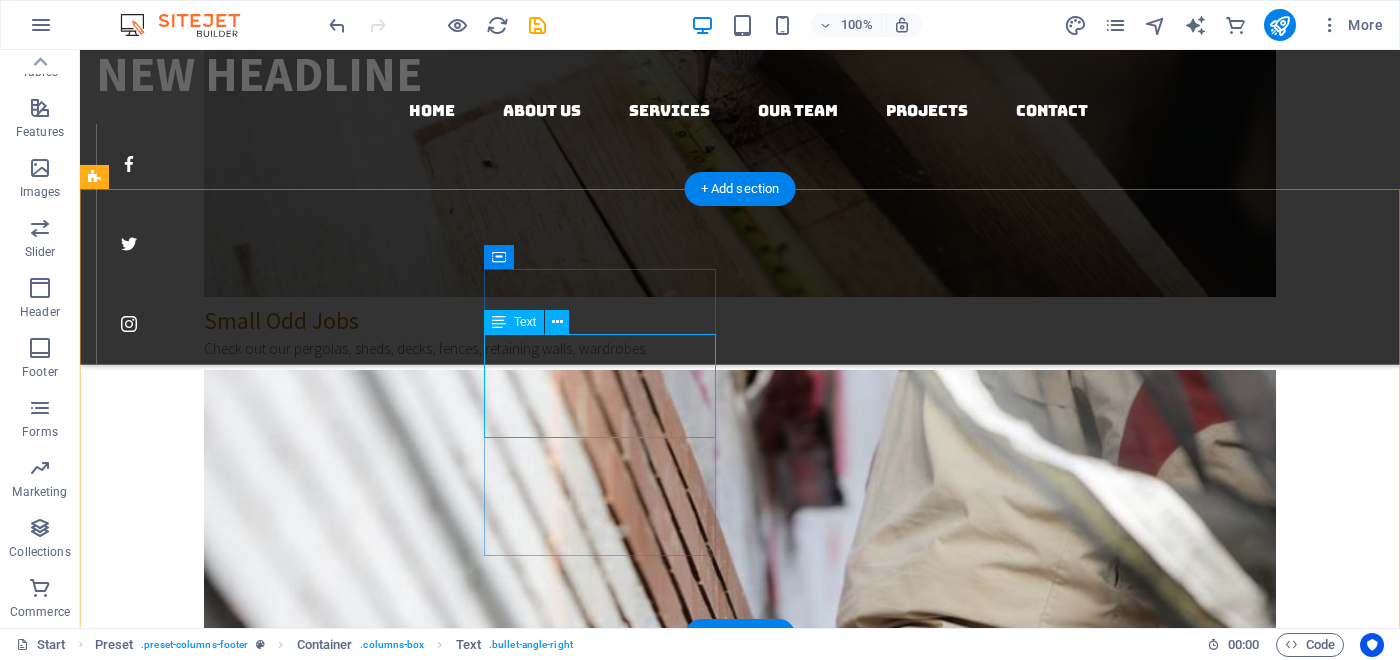 click on "Furniture remodeling Doorstep repair General carpentry Wood installation" at bounding box center (632, 6486) 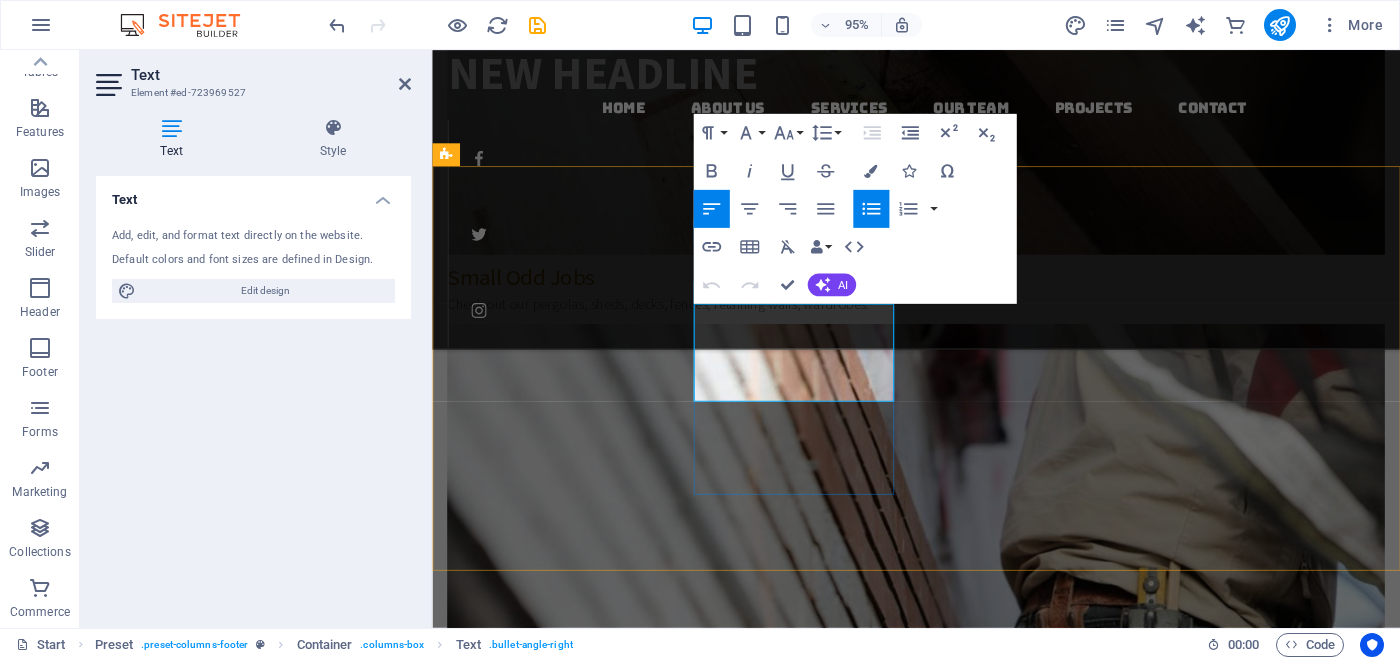 drag, startPoint x: 858, startPoint y: 336, endPoint x: 724, endPoint y: 328, distance: 134.23859 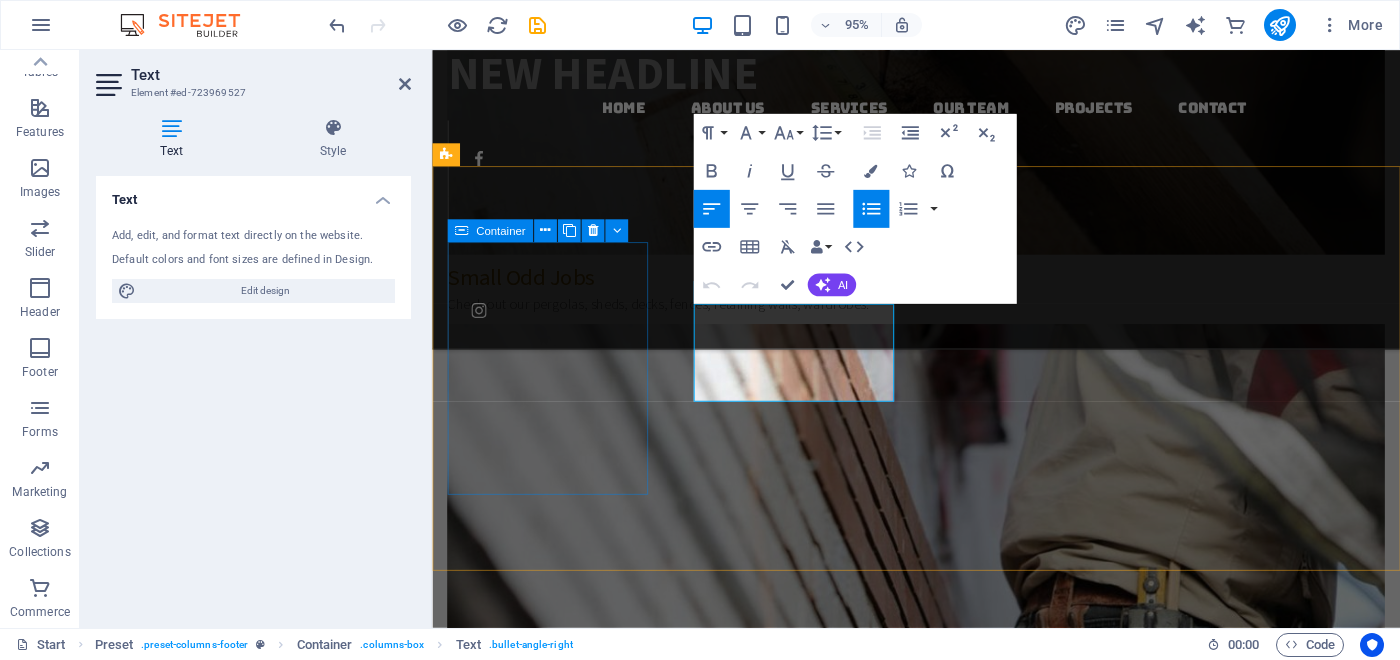 click on "Contact us Phone: [PHONE] Email: [FIRST]@[DOMAIN]" at bounding box center (941, 5838) 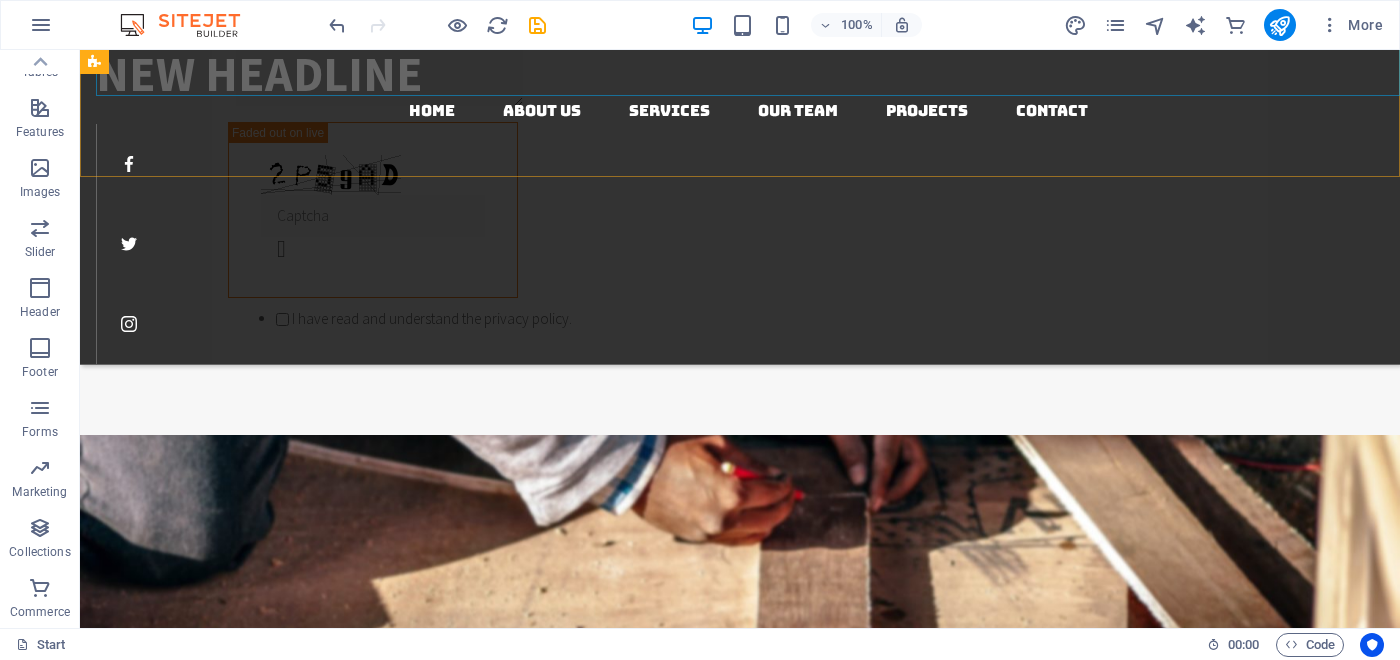 scroll, scrollTop: 1676, scrollLeft: 0, axis: vertical 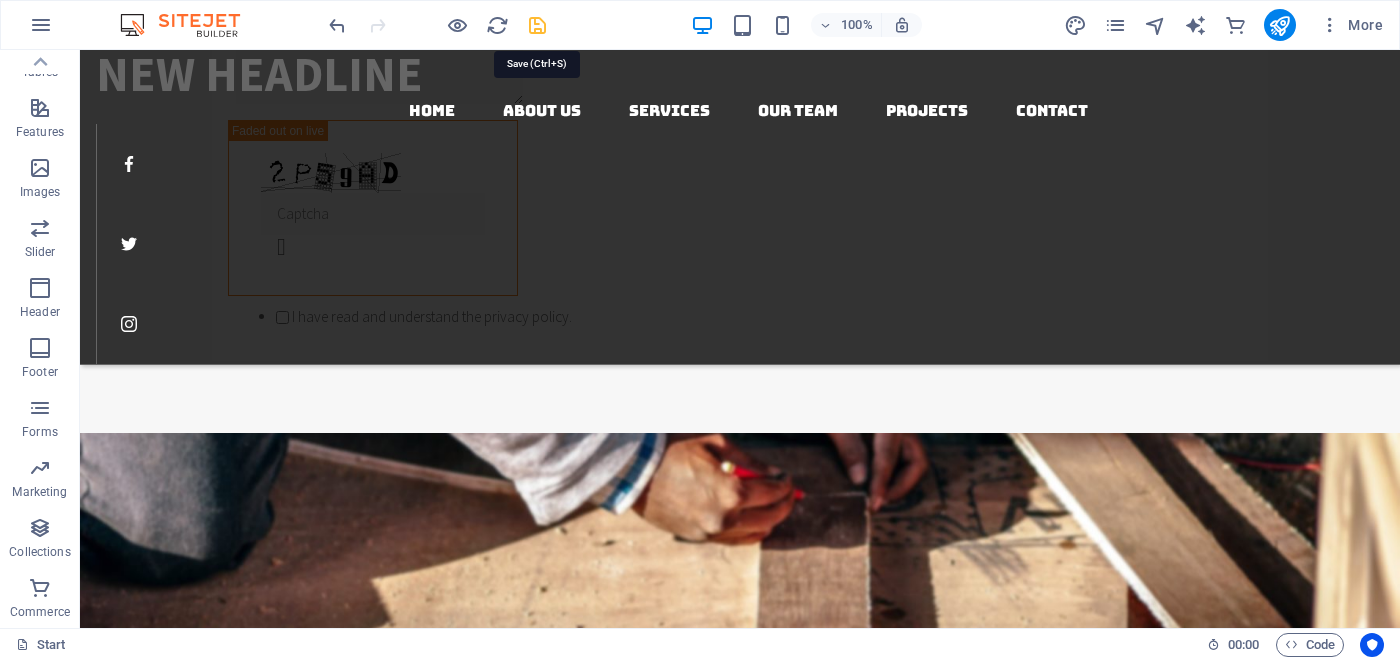 click at bounding box center [537, 25] 